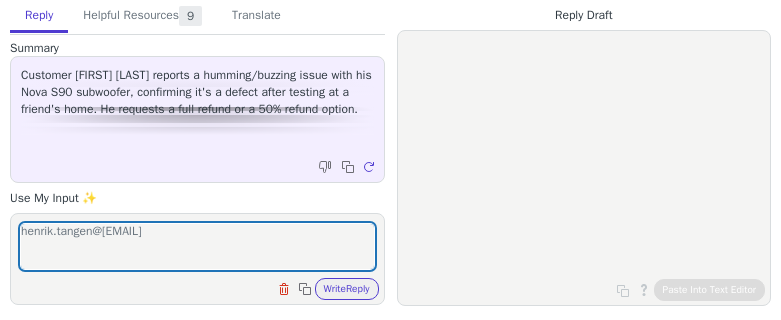 scroll, scrollTop: 0, scrollLeft: 0, axis: both 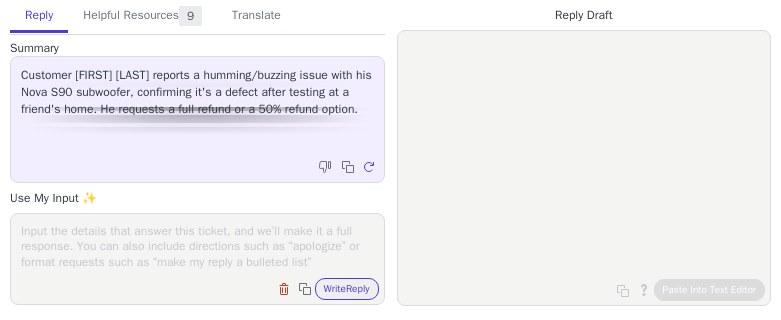 click at bounding box center (197, 246) 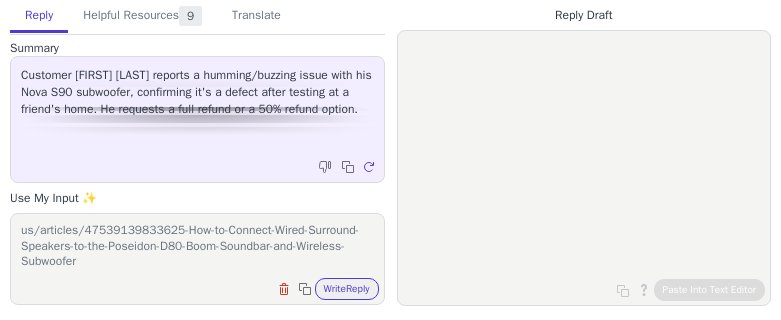 scroll, scrollTop: 32, scrollLeft: 0, axis: vertical 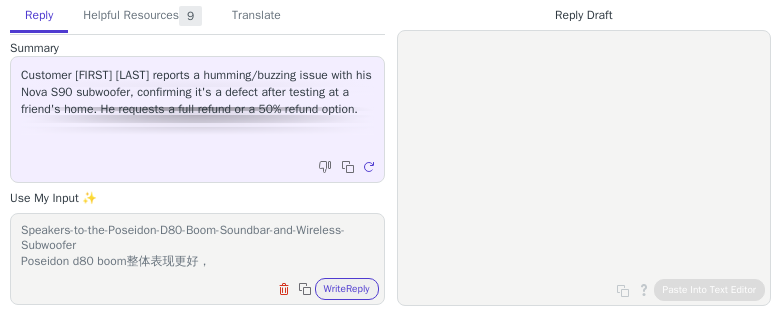 click on "https://support.ultimea.com/hc/en-us/articles/47539139833625-How-to-Connect-Wired-Surround-Speakers-to-the-Poseidon-D80-Boom-Soundbar-and-Wireless-Subwoofer
Poseidon d80 boom整体表现更好，" at bounding box center [197, 246] 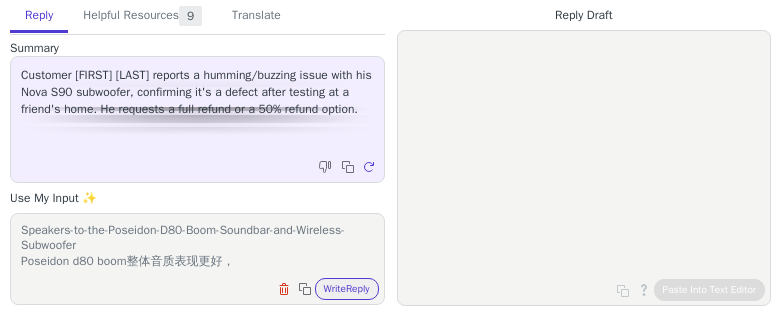 click on "https://support.ultimea.com/hc/en-us/articles/47539139833625-How-to-Connect-Wired-Surround-Speakers-to-the-Poseidon-D80-Boom-Soundbar-and-Wireless-Subwoofer
Poseidon d80 boom整体音质表现更好，" at bounding box center [197, 246] 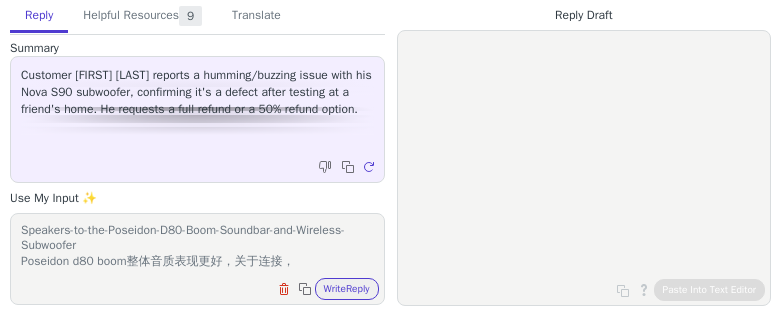 click on "https://support.ultimea.com/hc/en-us/articles/47539139833625-How-to-Connect-Wired-Surround-Speakers-to-the-Poseidon-D80-Boom-Soundbar-and-Wireless-Subwoofer
Poseidon d80 boom整体音质表现更好，关于连接，" at bounding box center [197, 246] 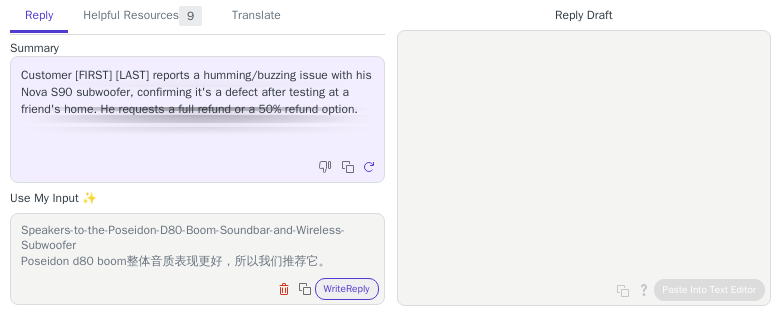 scroll, scrollTop: 47, scrollLeft: 0, axis: vertical 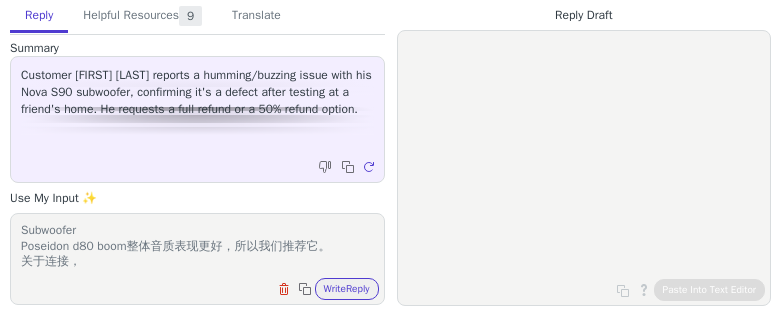 click on "https://support.ultimea.com/hc/en-us/articles/47539139833625-How-to-Connect-Wired-Surround-Speakers-to-the-Poseidon-D80-Boom-Soundbar-and-Wireless-Subwoofer
Poseidon d80 boom整体音质表现更好，所以我们推荐它。
关于连接，" at bounding box center (197, 246) 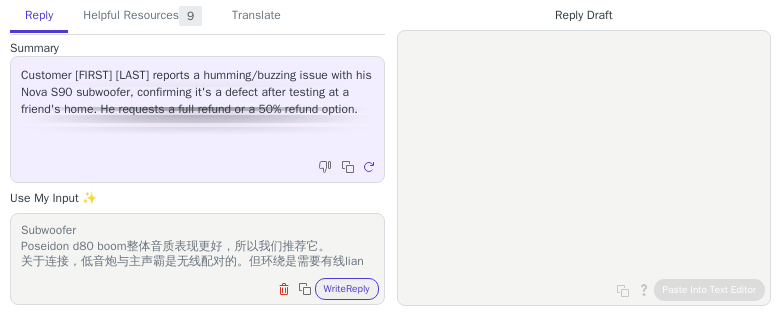 scroll, scrollTop: 62, scrollLeft: 0, axis: vertical 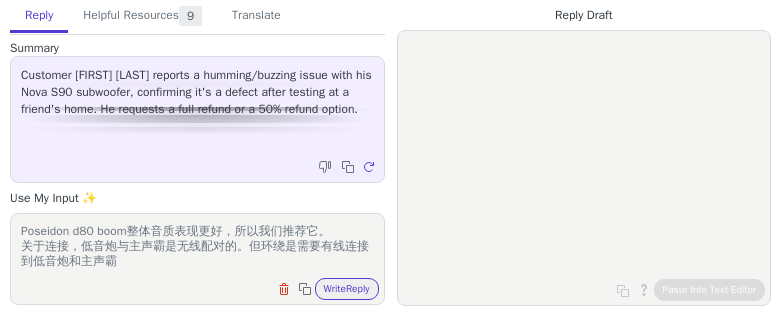 click on "https://support.ultimea.com/hc/en-us/articles/47539139833625-How-to-Connect-Wired-Surround-Speakers-to-the-Poseidon-D80-Boom-Soundbar-and-Wireless-Subwoofer
Poseidon d80 boom整体音质表现更好，所以我们推荐它。
关于连接，低音炮与主声霸是无线配对的。但环绕是需要有线连接到低音炮和主声霸" at bounding box center (197, 246) 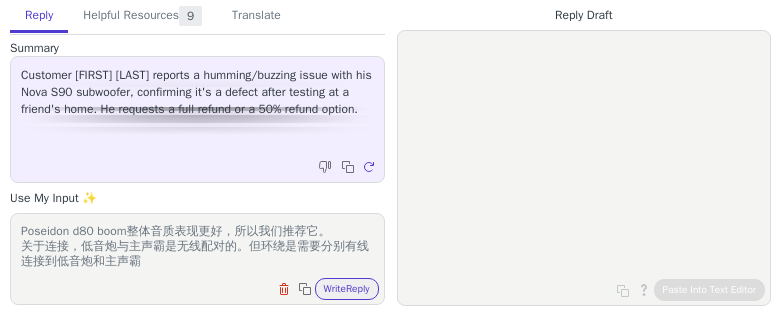 click on "https://support.ultimea.com/hc/en-us/articles/47539139833625-How-to-Connect-Wired-Surround-Speakers-to-the-Poseidon-D80-Boom-Soundbar-and-Wireless-Subwoofer
Poseidon d80 boom整体音质表现更好，所以我们推荐它。
关于连接，低音炮与主声霸是无线配对的。但环绕是需要分别有线连接到低音炮和主声霸" at bounding box center (197, 246) 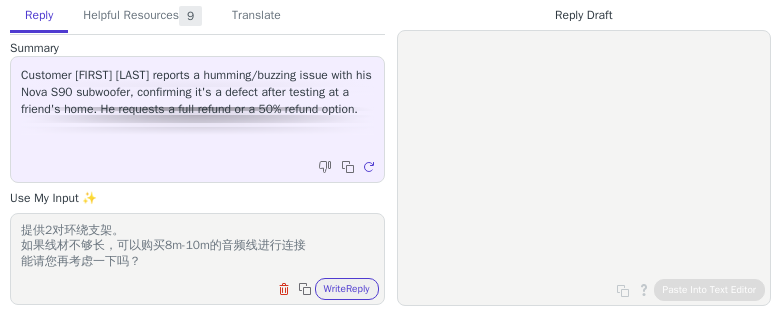 scroll, scrollTop: 140, scrollLeft: 0, axis: vertical 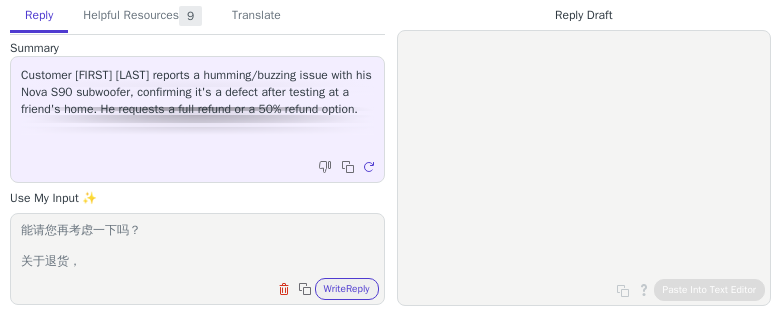 click on "https://support.ultimea.com/hc/en-us/articles/47539139833625-How-to-Connect-Wired-Surround-Speakers-to-the-Poseidon-D80-Boom-Soundbar-and-Wireless-Subwoofer
Poseidon d80 boom整体音质表现更好，所以我们推荐它。
关于连接，低音炮与主声霸是无线配对的。但环绕是需要分别有线连接到低音炮和主声霸。但后环绕的线材有6m长。并且我们可以提供2对环绕支架。
如果线材不够长，可以购买8m-10m的音频线进行连接
能请您再考虑一下吗？
关于退货，" at bounding box center [197, 246] 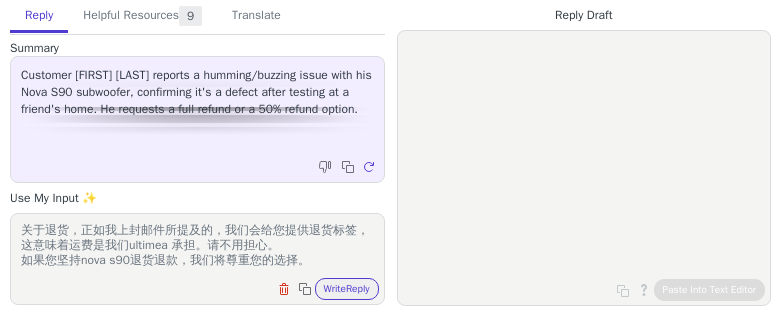 scroll, scrollTop: 186, scrollLeft: 0, axis: vertical 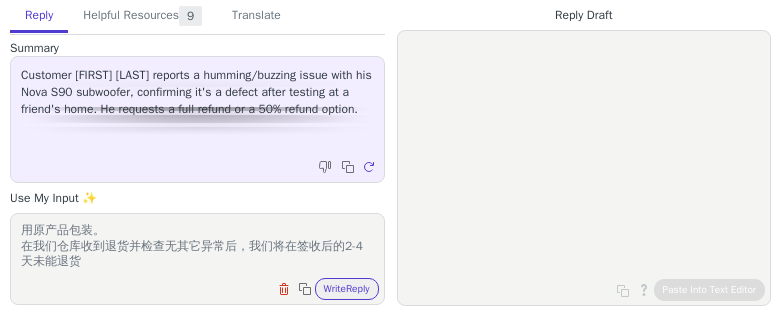 click on "https://support.ultimea.com/hc/en-us/articles/47539139833625-How-to-Connect-Wired-Surround-Speakers-to-the-Poseidon-D80-Boom-Soundbar-and-Wireless-Subwoofer
Poseidon d80 boom整体音质表现更好，所以我们推荐它。
关于连接，低音炮与主声霸是无线配对的。但环绕是需要分别有线连接到低音炮和主声霸。但后环绕的线材有6m长。并且我们可以提供2对环绕支架。
如果线材不够长，可以购买8m-10m的音频线进行连接
能请您再考虑一下吗？
关于退货，正如我上封邮件所提及的，我们会给您提供退货标签，这意味着运费是我们[BRAND] 承担。请不用担心。
如果您坚持nova s90退货退款，我们将尊重您的选择。
退货标签已上传附件中，请使用它寄回整套声霸产品机器配件。使用原产品包装。
在我们仓库收到退货并检查无其它异常后，我们将在签收后的2-4天未能退货" at bounding box center (197, 246) 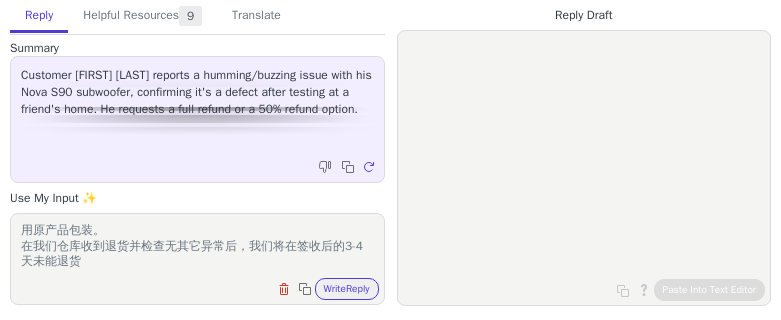 click on "https://support.ultimea.com/hc/en-us/articles/47539139833625-How-to-Connect-Wired-Surround-Speakers-to-the-Poseidon-D80-Boom-Soundbar-and-Wireless-Subwoofer
Poseidon d80 boom整体音质表现更好，所以我们推荐它。
关于连接，低音炮与主声霸是无线配对的。但环绕是需要分别有线连接到低音炮和主声霸。但后环绕的线材有6m长。并且我们可以提供2对环绕支架。
如果线材不够长，可以购买8m-10m的音频线进行连接
能请您再考虑一下吗？
关于退货，正如我上封邮件所提及的，我们会给您提供退货标签，这意味着运费是我们ultimea 承担。请不用担心。
如果您坚持nova s90退货退款，我们将尊重您的选择。
退货标签已上传附件中，请使用它寄回整套声霸产品机器配件。使用原产品包装。
在我们仓库收到退货并检查无其它异常后，我们将在签收后的3-4天未能退货" at bounding box center [197, 246] 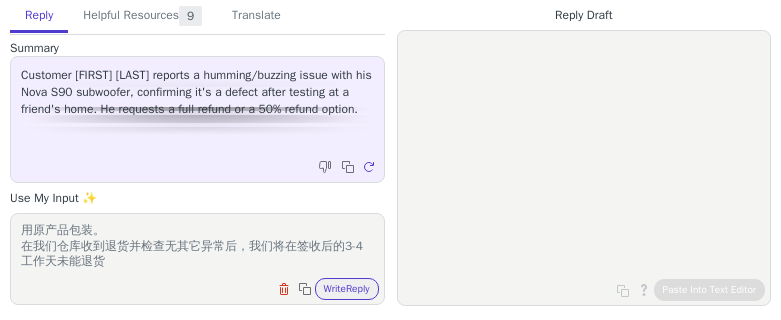 click on "https://support.ultimea.com/hc/en-us/articles/47539139833625-How-to-Connect-Wired-Surround-Speakers-to-the-Poseidon-D80-Boom-Soundbar-and-Wireless-Subwoofer
Poseidon d80 boom整体音质表现更好，所以我们推荐它。
关于连接，低音炮与主声霸是无线配对的。但环绕是需要分别有线连接到低音炮和主声霸。但后环绕的线材有6m长。并且我们可以提供2对环绕支架。
如果线材不够长，可以购买8m-10m的音频线进行连接
能请您再考虑一下吗？
关于退货，正如我上封邮件所提及的，我们会给您提供退货标签，这意味着运费是我们ultimea 承担。请不用担心。
如果您坚持nova s90退货退款，我们将尊重您的选择。
退货标签已上传附件中，请使用它寄回整套声霸产品机器配件。使用原产品包装。
在我们仓库收到退货并检查无其它异常后，我们将在签收后的3-4工作天未能退货" at bounding box center (197, 246) 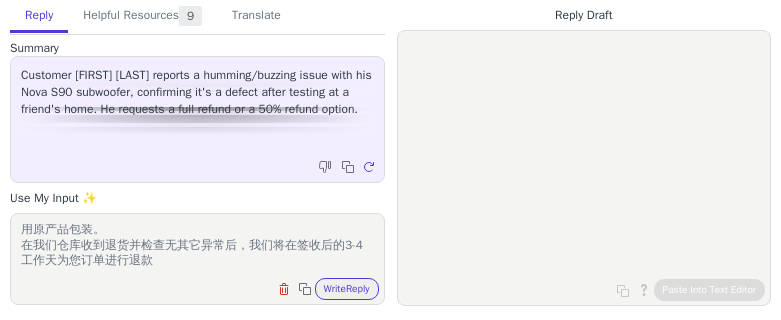 scroll, scrollTop: 263, scrollLeft: 0, axis: vertical 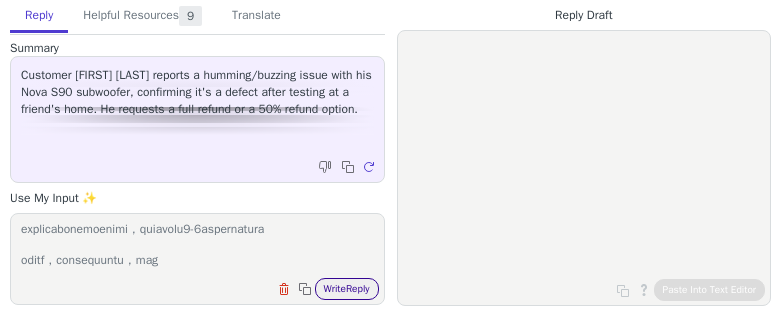 type on "lorem://ipsumdo.sitamet.con/ad/el-se/doeiusmo/51064154921953-Tem-in-Utlabor-Etdol-Magnaali-Enimadmi-ve-qui-Nostrude-U07-Labo-Nisialiq-exe-Commodoc-Duisautei
Inrepreh v21 velitessecil，fugiatn。
pari，excepteursint。occaecatcupidatatnon。proident8su。culpaqui4offic。
deserun，moll6a-44idestlabo
perspicia？
unde，omnisistena，errorvolupt，accusantiumdolor la。totam。
remaperia e37ipsa，quaeabill。
inventorev，quasiarchitectob。vitaedi。
explicabonemoenimi，quiavolu8-3aspernatura
oditf，consequuntu，mag
..." 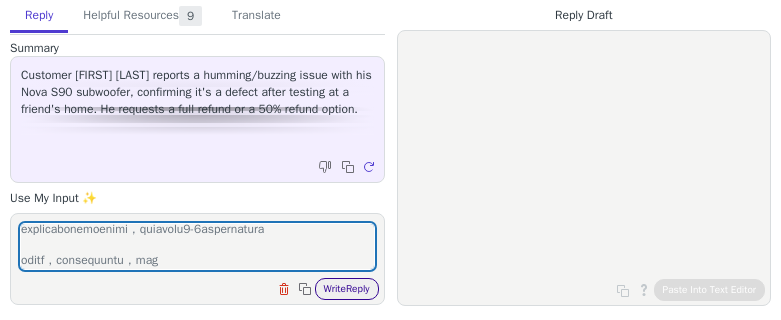 click on "Write  Reply" at bounding box center [347, 289] 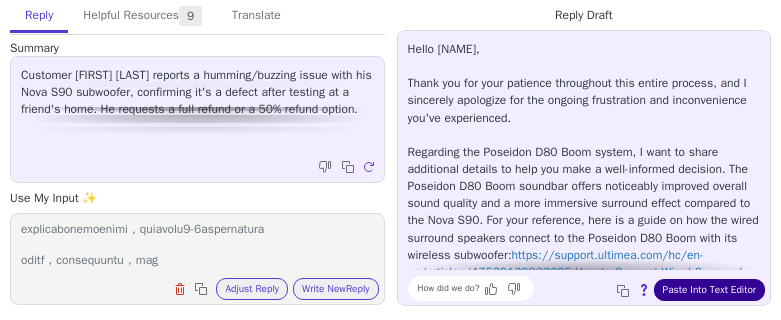 click on "Paste Into Text Editor" at bounding box center (709, 290) 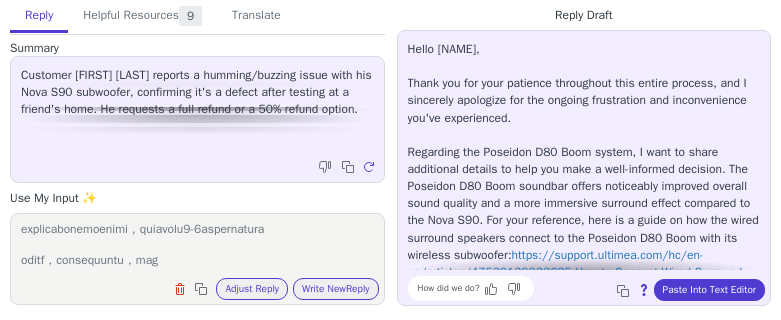drag, startPoint x: 272, startPoint y: 16, endPoint x: 244, endPoint y: 81, distance: 70.77429 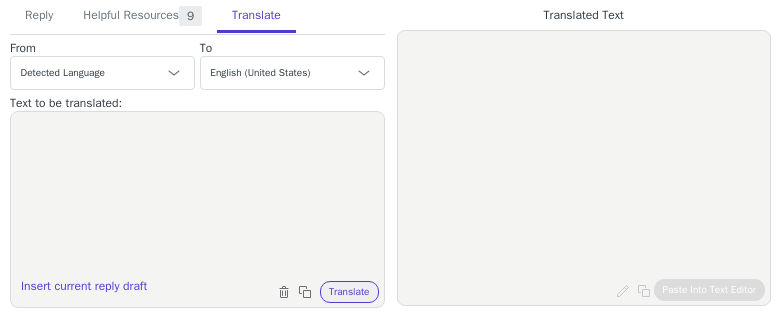 click at bounding box center (197, 197) 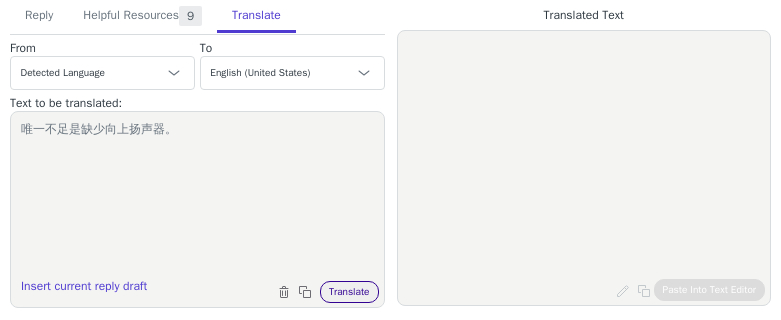 type on "唯一不足是缺少向上扬声器。" 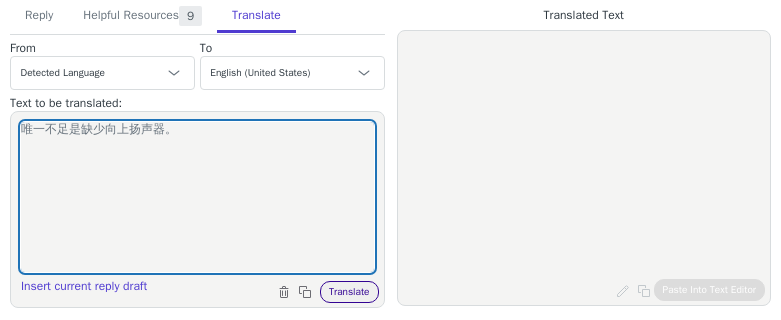 click on "Translate" at bounding box center (349, 292) 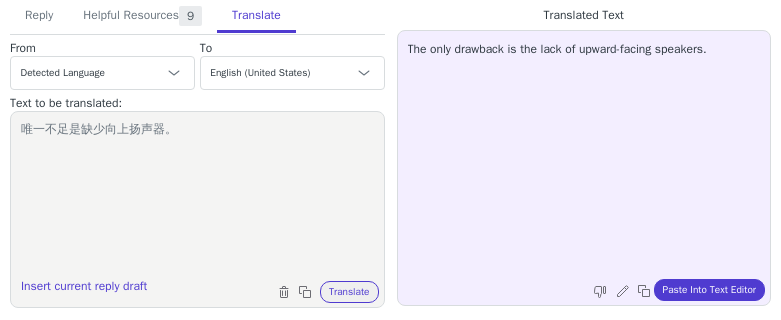 click on "The only drawback is the lack of upward-facing speakers." at bounding box center [584, 155] 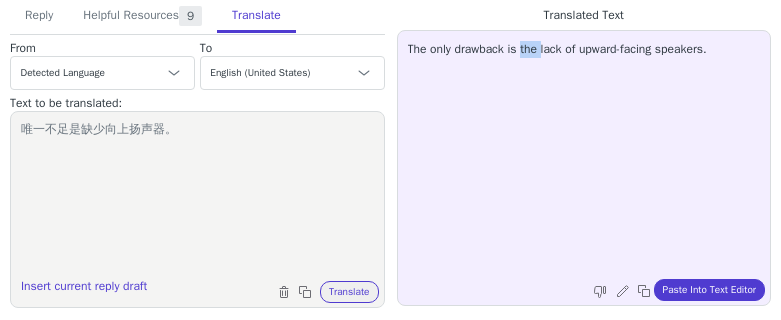 click on "The only drawback is the lack of upward-facing speakers." at bounding box center (584, 155) 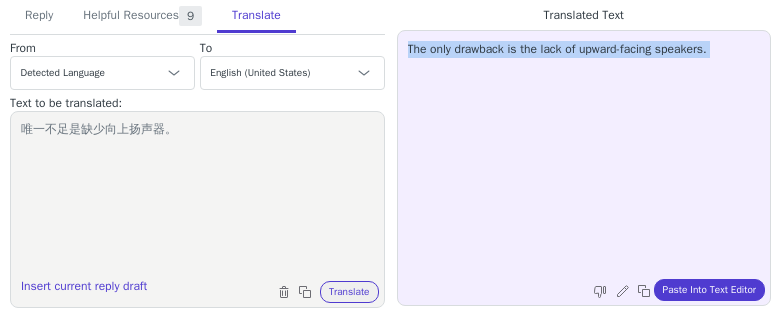 click on "The only drawback is the lack of upward-facing speakers." at bounding box center (584, 155) 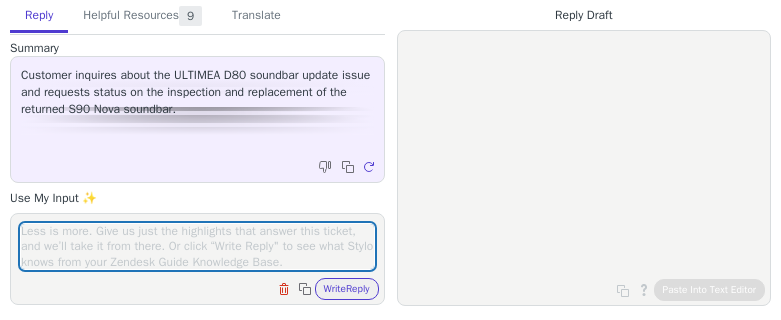 scroll, scrollTop: 0, scrollLeft: 0, axis: both 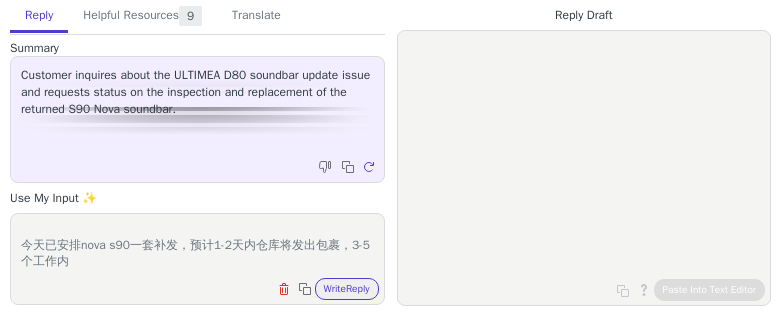 click on "很抱歉延迟，我们查看到物流已显示签收成功。
由于未收到仓库通知导致未能及时为您安排补发。
今天已安排nova s90一套补发，预计1-2天内仓库将发出包裹，3-5个工作内" at bounding box center (197, 246) 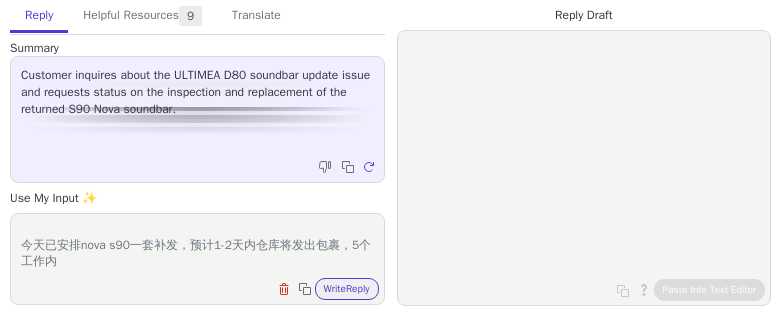 click on "很抱歉延迟，我们查看到物流已显示签收成功。
由于未收到仓库通知导致未能及时为您安排补发。
今天已安排nova s90一套补发，预计1-2天内仓库将发出包裹，5个工作内" at bounding box center (197, 246) 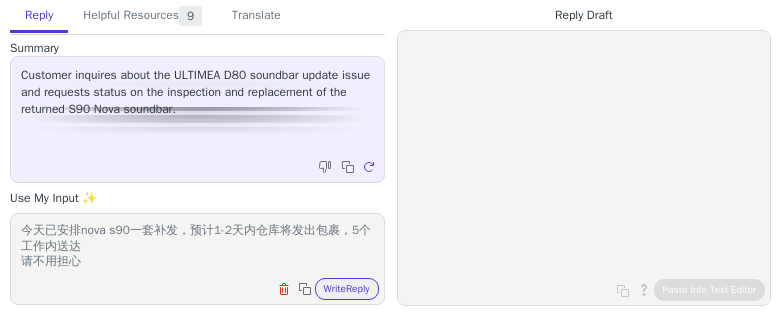 scroll, scrollTop: 62, scrollLeft: 0, axis: vertical 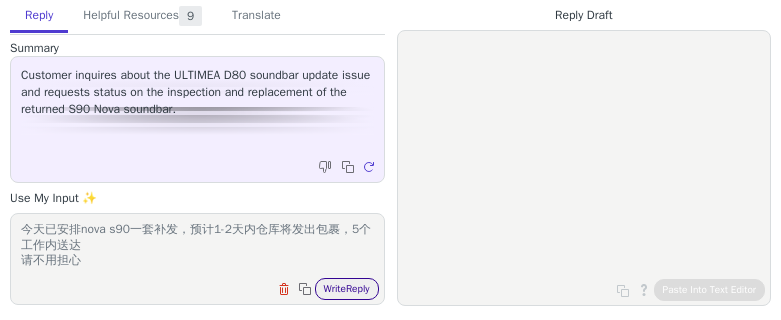 type on "很抱歉延迟，我们查看到物流已显示签收成功。
由于未收到仓库通知导致未能及时为您安排补发。
今天已安排nova s90一套补发，预计1-2天内仓库将发出包裹，5个工作内送达
请不用担心" 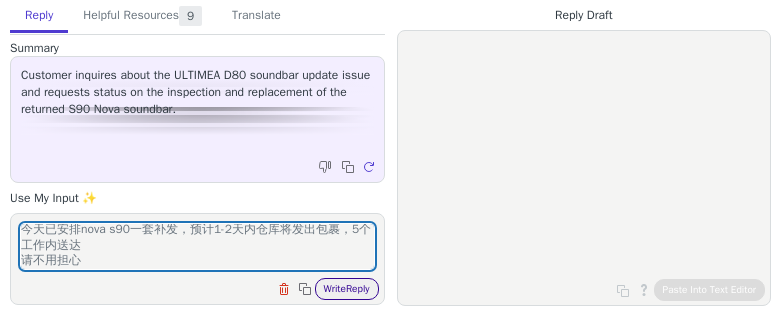 click on "Write  Reply" at bounding box center (347, 289) 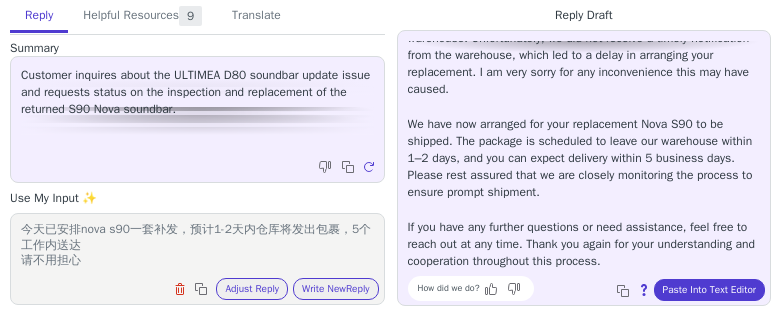 scroll, scrollTop: 147, scrollLeft: 0, axis: vertical 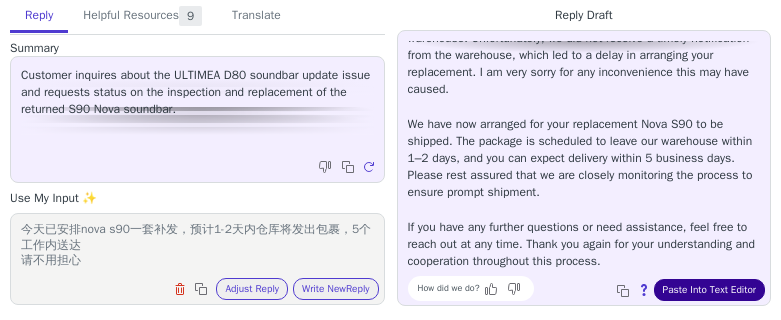click on "Paste Into Text Editor" at bounding box center [709, 290] 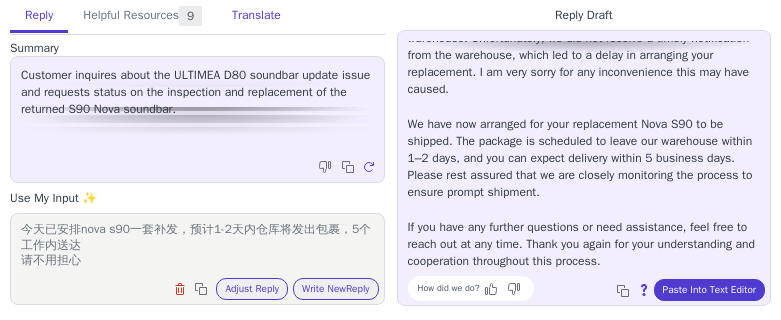 click on "Translate" at bounding box center (256, 16) 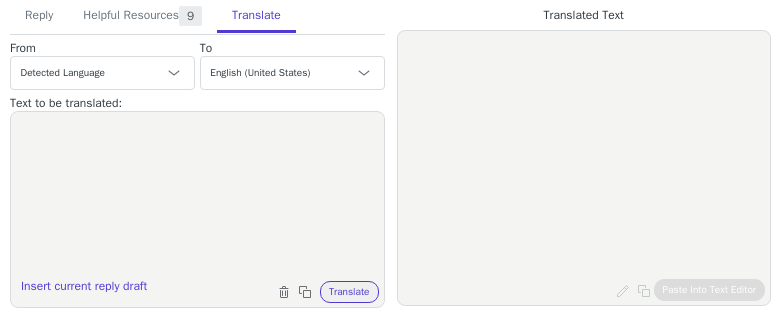 click at bounding box center [197, 197] 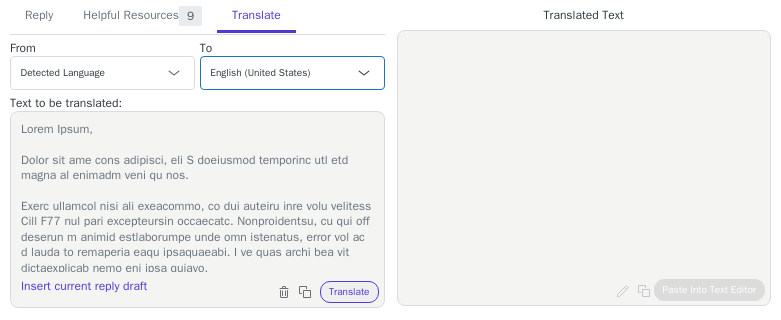 scroll, scrollTop: 388, scrollLeft: 0, axis: vertical 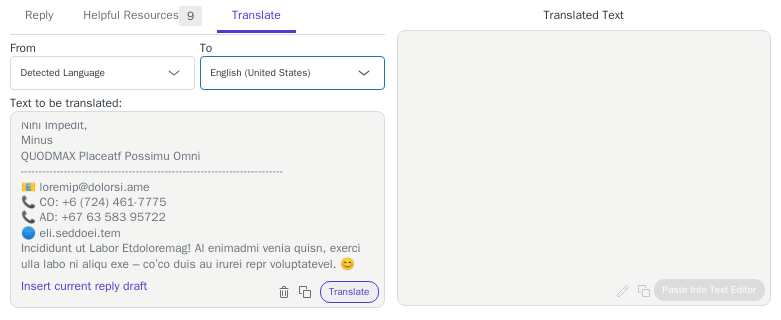 type on "Hello Dfuse,
Thank you for your patience, and I sincerely apologize for the delay in getting back to you.
After checking with our logistics, we can confirm that your returned Nova S90 has been successfully delivered. Unfortunately, we did not receive a timely notification from the warehouse, which led to a delay in arranging your replacement. I am very sorry for any inconvenience this may have caused.
We have now arranged for your replacement Nova S90 to be shipped. The package is scheduled to leave our warehouse within 1–2 days, and you can expect delivery within 5 business days. Please rest assured that we are closely monitoring the process to ensure prompt shipment.
If you have any further questions or need assistance, feel free to reach out at any time. Thank you again for your understanding and cooperation throughout this process.
Warm Regards,
Sunny
ULTIMEA Customer Support Team
-------------------------------------------------------------------------
📧 support@ultimea.com
📞 US: +1 (888) 598-887..." 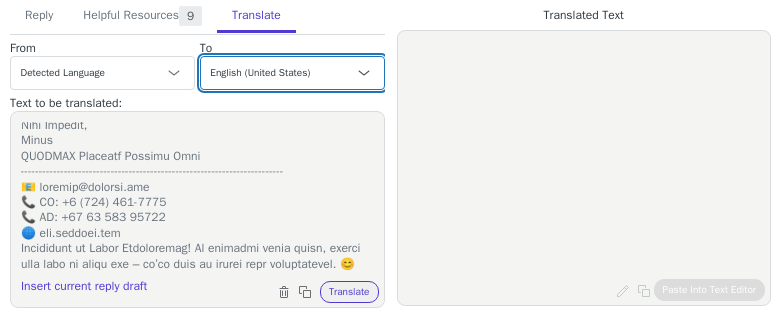 drag, startPoint x: 296, startPoint y: 72, endPoint x: 301, endPoint y: 58, distance: 14.866069 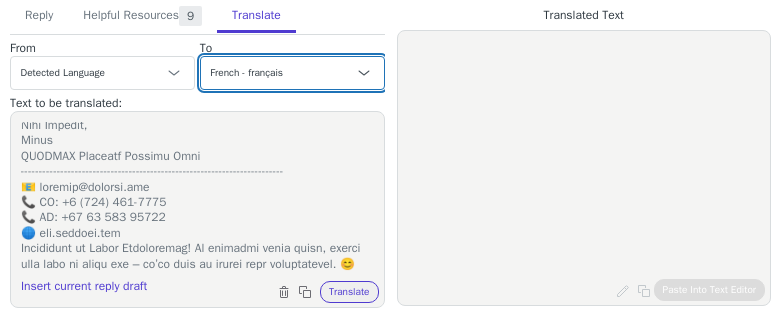 click on "Czech English (United States) Danish Dutch - Nederlands French - français French (Canada) German - Deutsch Italian - italiano Japanese - 日本語 Korean Norwegian Polish Portuguese Portuguese (Brazil) Slovak Spanish - español Swedish English (United Kingdom) Spanish (Spain) - español (España) Chinese (Simplified) - 中文（简体）" at bounding box center [292, 73] 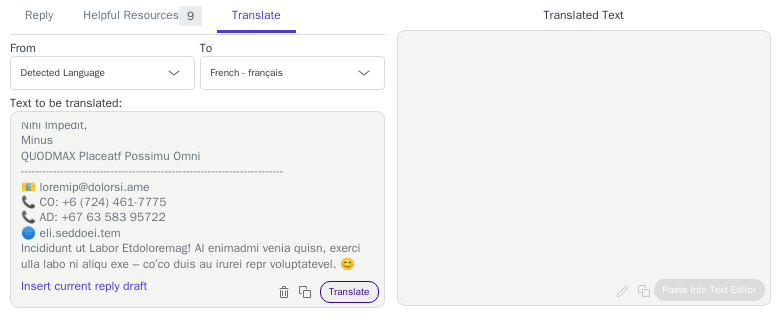 click on "Translate" at bounding box center (349, 292) 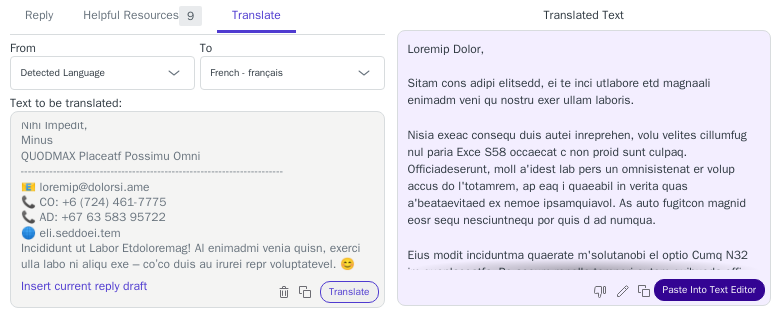 click on "Paste Into Text Editor" at bounding box center (709, 290) 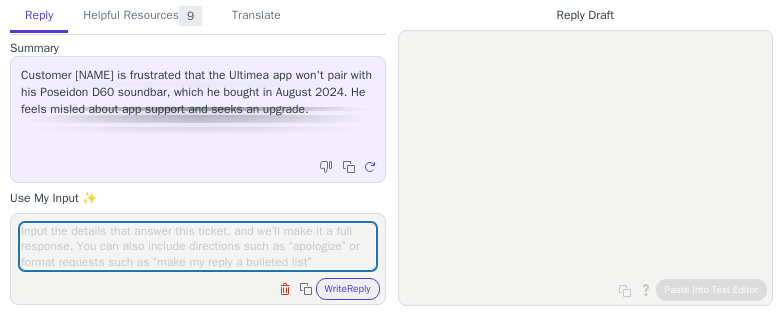 scroll, scrollTop: 0, scrollLeft: 0, axis: both 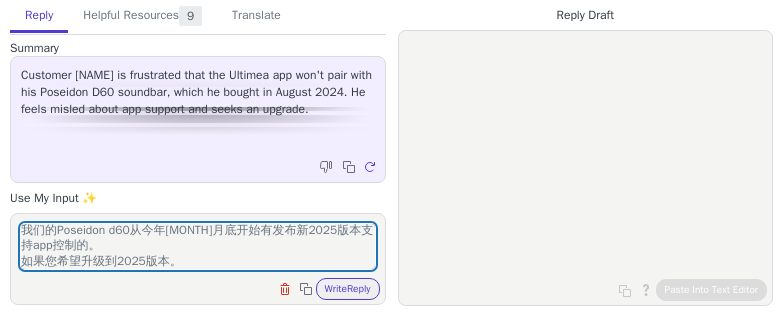 click on "我们的Poseidon d60从今年[MONTH]月底开始有发布新2025版本支持app控制的。
如果您希望升级到2025版本。" at bounding box center (198, 246) 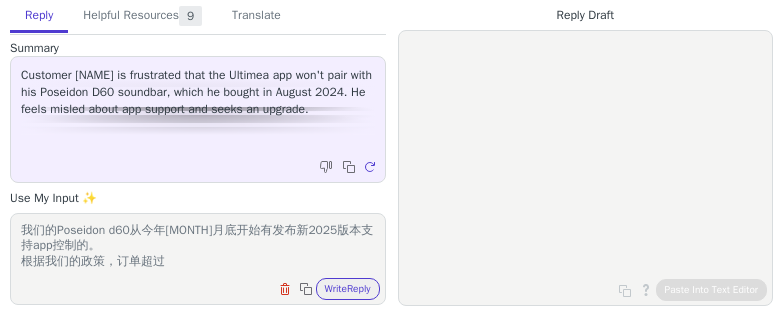 click on "我们的Poseidon d60从今年[MONTH]月底开始有发布新2025版本支持app控制的。
根据我们的政策，订单超过
如果您希望升级到2025版本。" at bounding box center (198, 246) 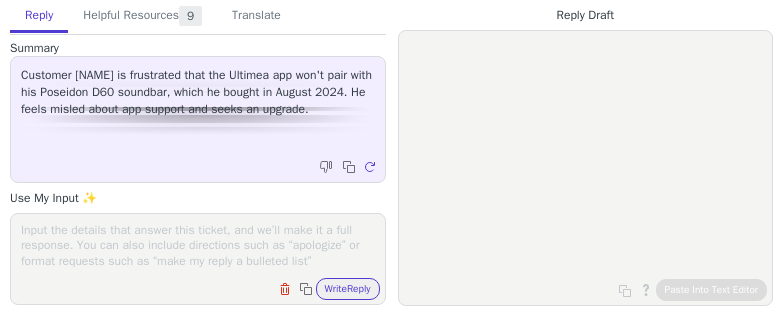 scroll, scrollTop: 0, scrollLeft: 0, axis: both 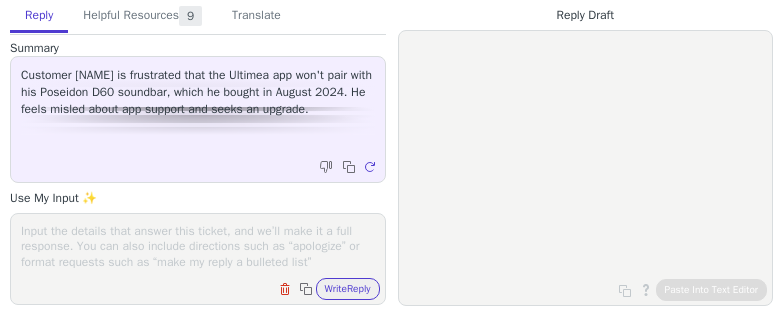 click at bounding box center (198, 246) 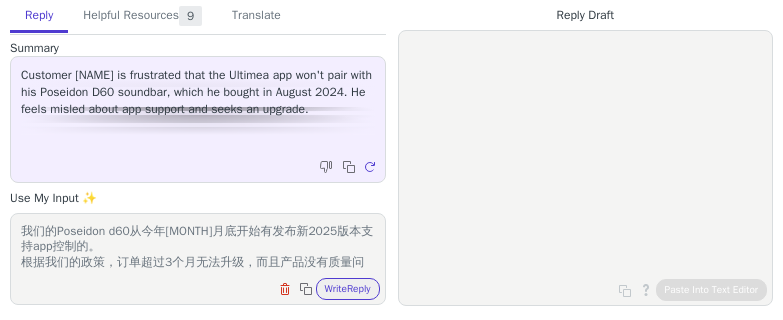 scroll, scrollTop: 216, scrollLeft: 0, axis: vertical 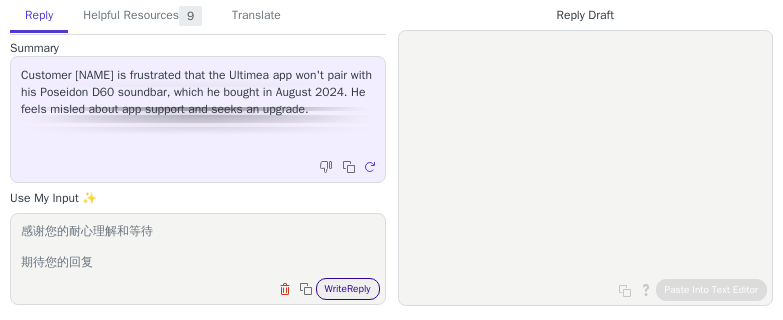type on "我们的Poseidon d60从今年[MONTH]月底开始有发布新2025版本支持app控制的。
根据我们的政策，订单超过3个月无法升级，而且产品没有质量问题，
如果您希望升级到2025版本。我们理解您的需求。为此我们协助您完成。
升级需要支付一个运费金额[PRICE]美金。如果您同意请点击此付款链接完成支付。
完成付款后，请告知截图给我们，以便我们验证。感谢您。
退货标签已上传至附件中，请使用它寄回原先一套Poseidon D60.在包裹即将送达至我们仓库时，请提醒我们尽快为您进行补发全新的Poseidon d60-支持app版本
感谢您的耐心理解和等待
期待您的回复" 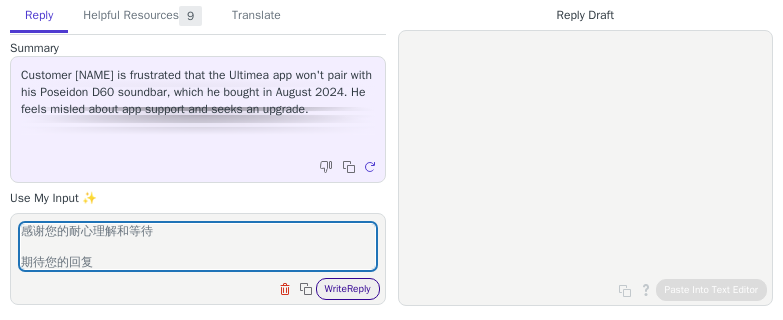 drag, startPoint x: 318, startPoint y: 292, endPoint x: 347, endPoint y: 160, distance: 135.14807 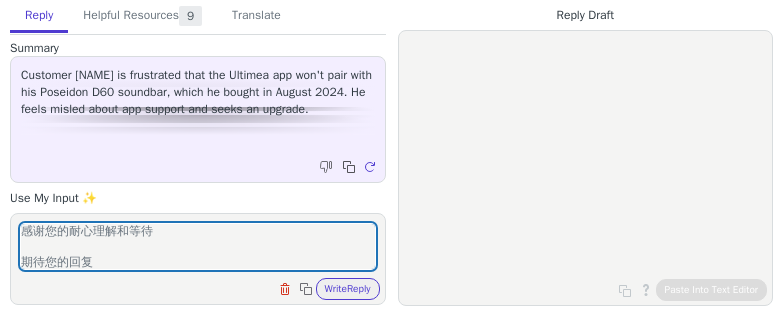 click on "Write  Reply" at bounding box center [348, 289] 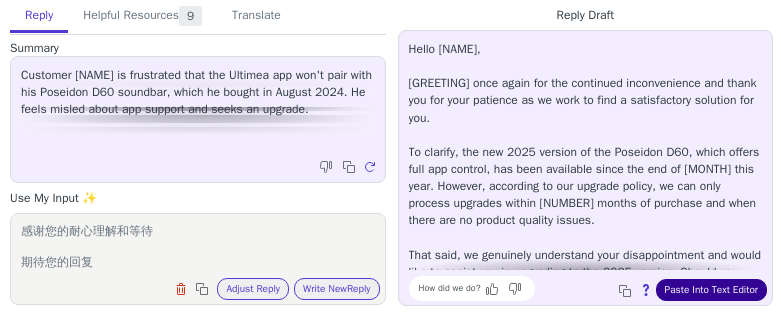 click on "Paste Into Text Editor" at bounding box center (711, 290) 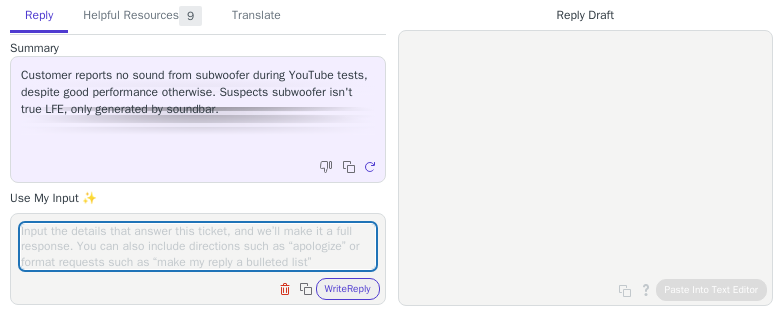 scroll, scrollTop: 0, scrollLeft: 0, axis: both 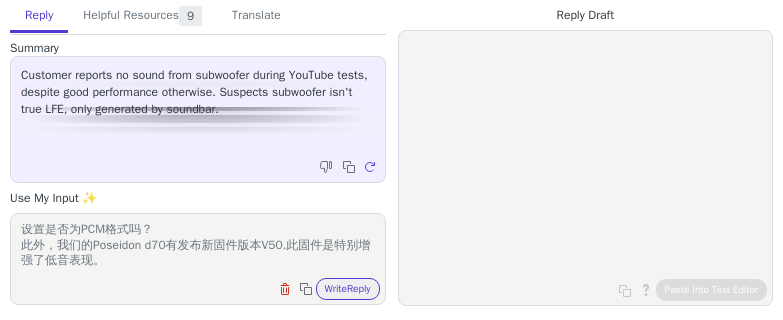 paste on "https://support.ultimea.com/hc/en-us/articles/34240971807641-Poseidon-D70-APP-OTA-Upgrade-V50" 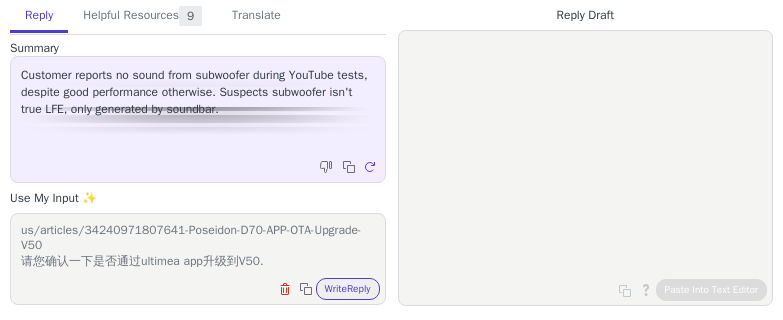 scroll, scrollTop: 108, scrollLeft: 0, axis: vertical 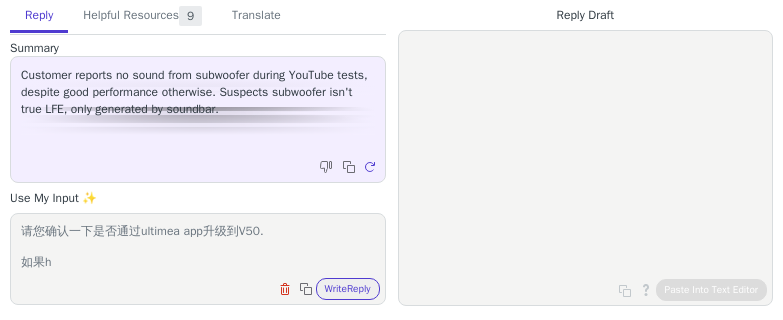 type on "我们Poseidon D70低音很强劲的。能请您确认一下您电视声音输出设置是否为PCM格式吗？
此外，我们的Poseidon d70有发布新固件版本V50.此固件是特别增强了低音表现。
https://support.ultimea.com/hc/en-us/articles/34240971807641-Poseidon-D70-APP-OTA-Upgrade-V50
请您确认一下是否通过ultimea app升级到V50.
如果还是有问题，请[NAME]" 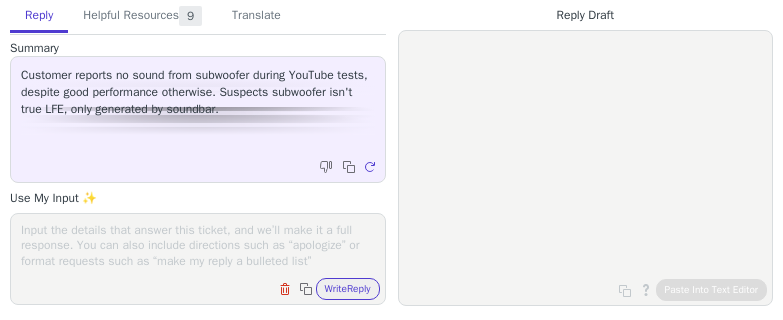 scroll, scrollTop: 0, scrollLeft: 0, axis: both 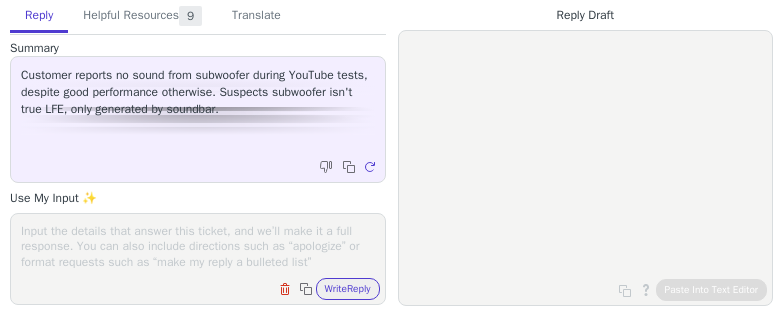 click on "Clear field Copy to clipboard Write  Reply" at bounding box center (208, 287) 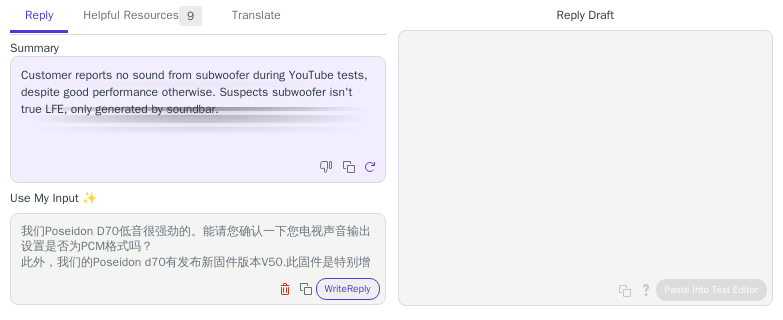 scroll, scrollTop: 293, scrollLeft: 0, axis: vertical 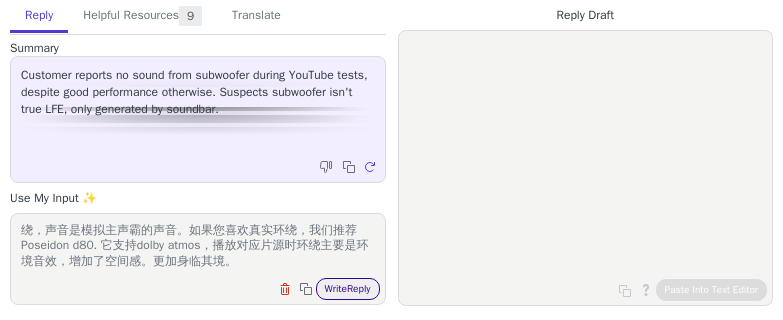 type on "我们Poseidon D70低音很强劲的。能请您确认一下您电视声音输出设置是否为PCM格式吗？
此外，我们的Poseidon d70有发布新固件版本V50.此固件是特别增强了低音表现。
https://support.ultimea.com/hc/en-us/articles/34240971807641-Poseidon-D70-APP-OTA-Upgrade-V50
请您确认一下是否通过ultimea app升级到V50.
如果还是有问题，请将bass 调节到  BS 3. 播放低音片源时，用手触摸低音炮设备感受是否有震动。如果有明显震动说明它是正常工作的。
如果没有震动，可能低音炮故障。我们将为您进行售后替换流程，请提供您的订单发票信息给我们验证。感谢您。
此外，由于Poseidon d70 不支持dolby atmos，产生的是虚拟环绕，声音是模拟主声霸的声音。如果您喜欢真实环绕，我们推荐Poseidon d80. 它支持dolby atmos，播放对应片源时环绕主要是环境音效，增加了空间感。更加身临其境。" 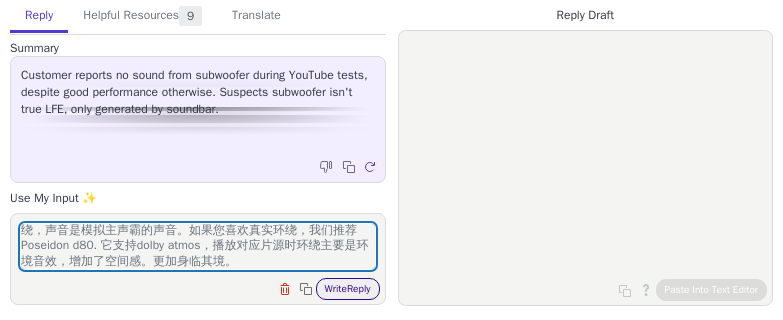 click on "Write  Reply" at bounding box center [348, 289] 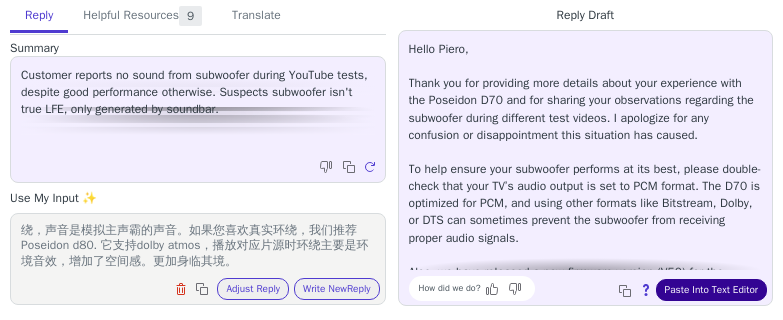 click on "Paste Into Text Editor" at bounding box center [711, 290] 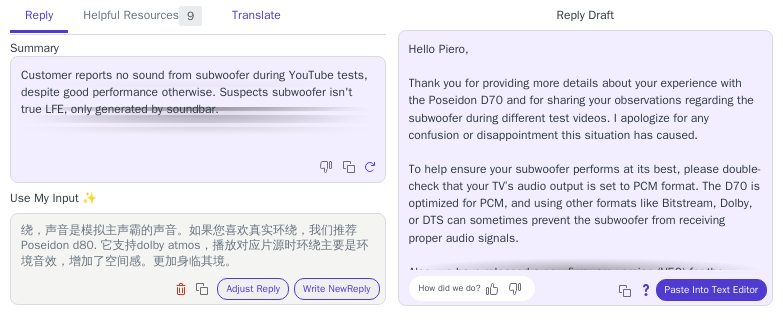 click on "Translate" at bounding box center [256, 16] 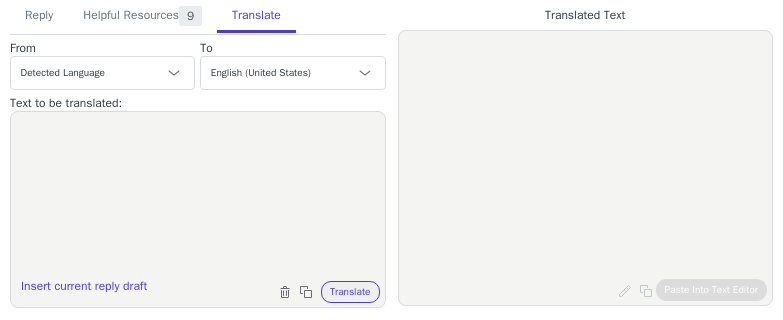 click at bounding box center (198, 197) 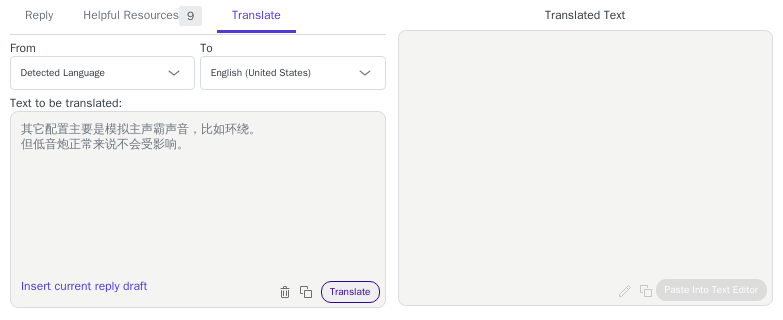 click on "Translate" at bounding box center (350, 292) 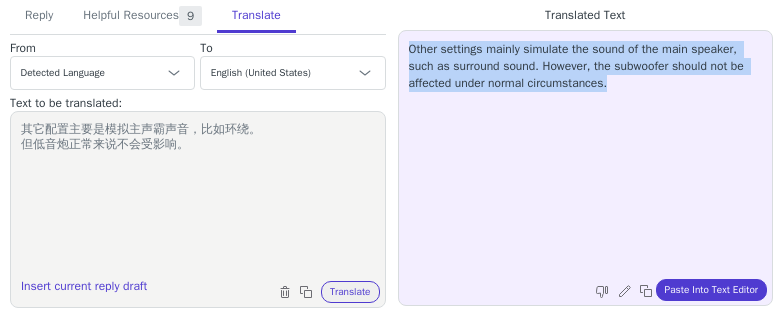 drag, startPoint x: 407, startPoint y: 47, endPoint x: 737, endPoint y: 78, distance: 331.45285 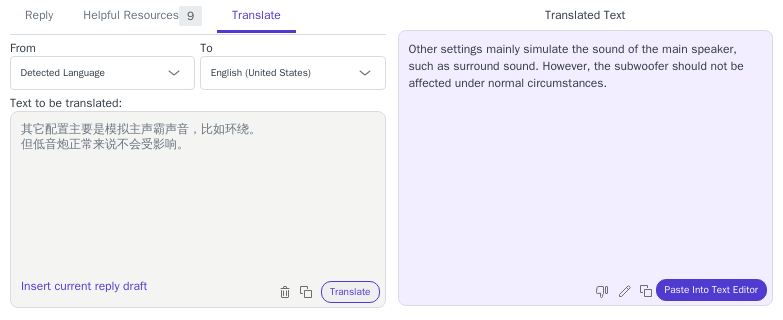 click on "其它配置主要是模拟主声霸声音，比如环绕。
但低音炮正常来说不会受影响。" at bounding box center [198, 197] 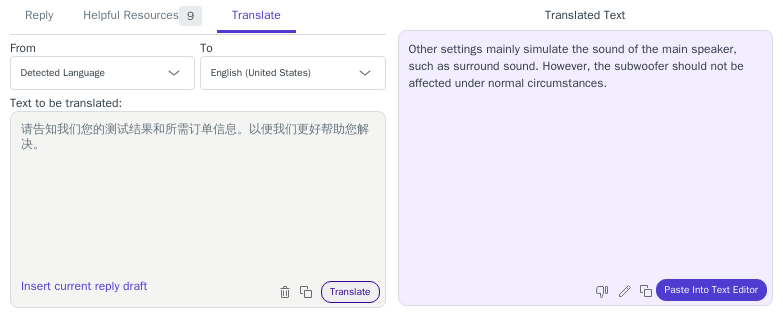 type on "请告知我们您的测试结果和所需订单信息。以便我们更好帮助您解决。" 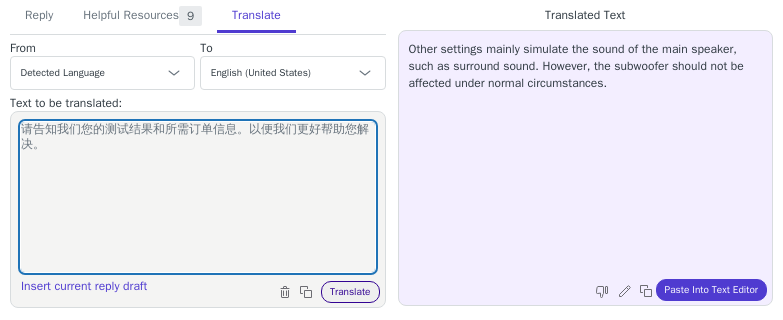 click on "Translate" at bounding box center (350, 292) 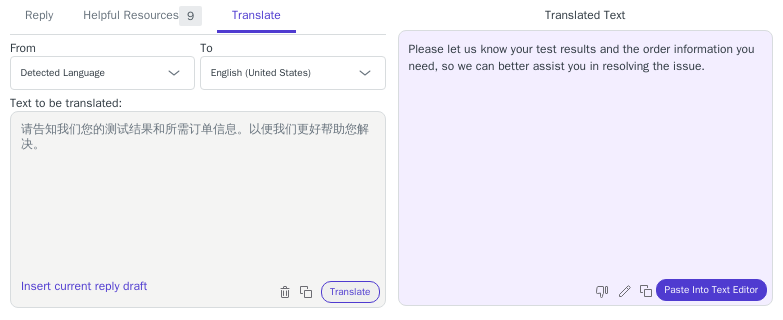 click on "请告知我们您的测试结果和所需订单信息。以便我们更好帮助您解决。" at bounding box center (198, 197) 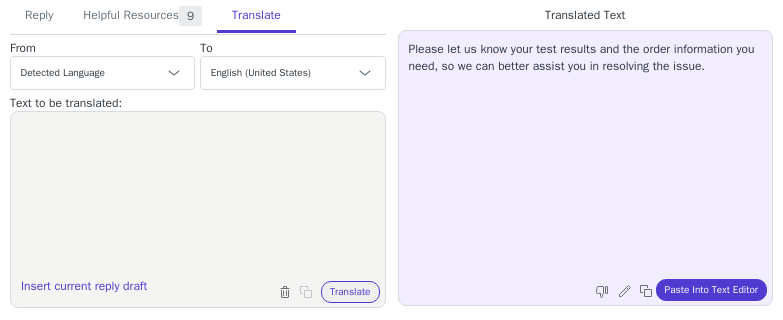 paste on "Key Difference (Bass Performance)" 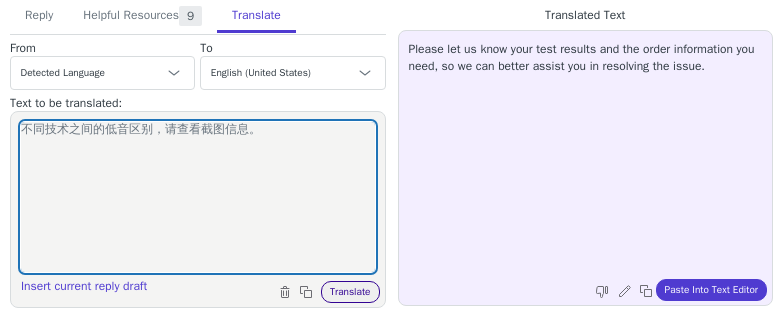 click on "Translate" at bounding box center [350, 292] 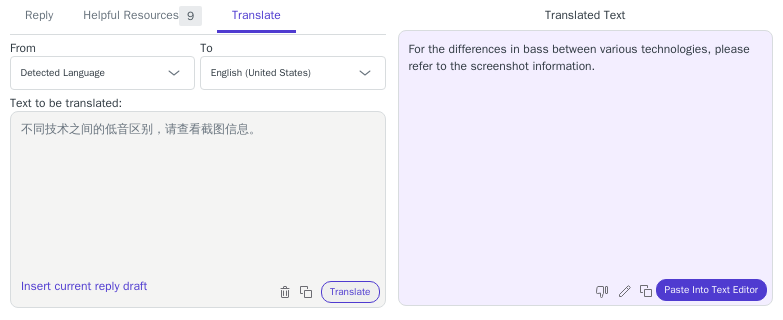 click on "For the differences in bass between various technologies, please refer to the screenshot information." at bounding box center (586, 155) 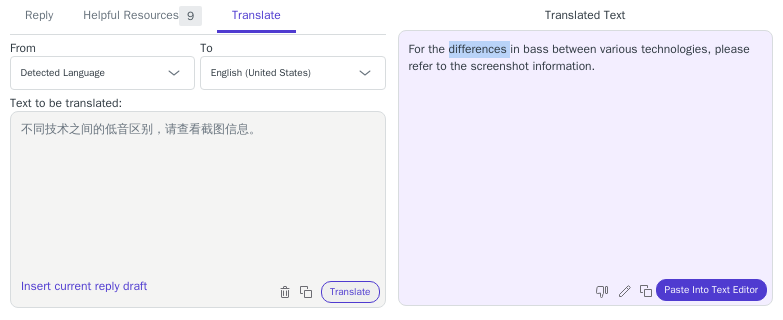 click on "For the differences in bass between various technologies, please refer to the screenshot information." at bounding box center [586, 155] 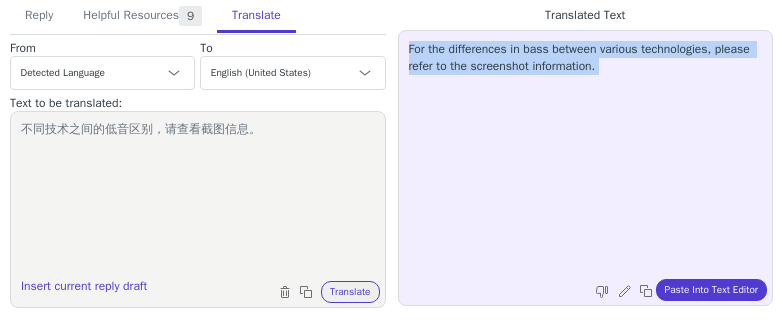 click on "For the differences in bass between various technologies, please refer to the screenshot information." at bounding box center [586, 155] 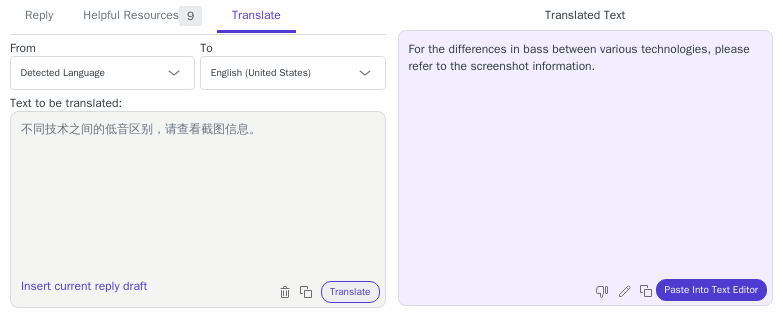 click on "不同技术之间的低音区别，请查看截图信息。" at bounding box center (198, 197) 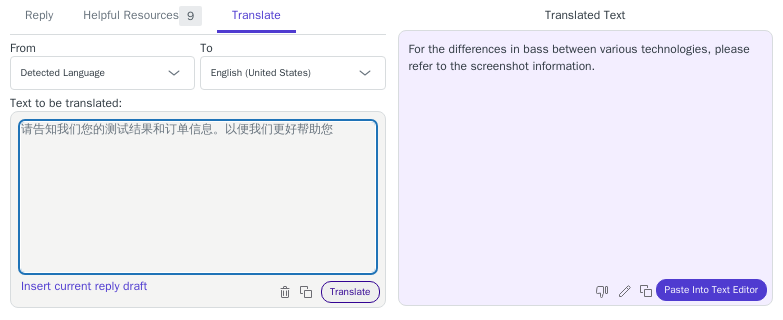 click on "Translate" at bounding box center (350, 292) 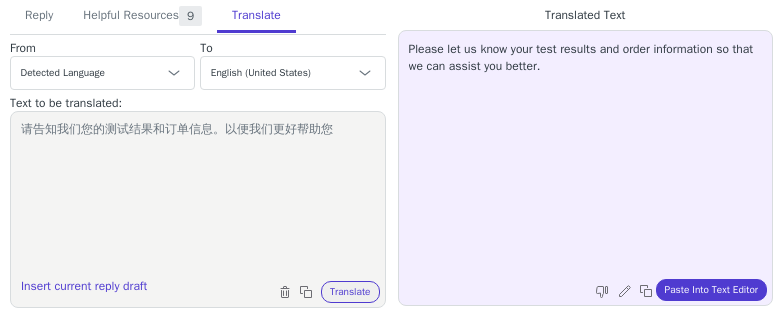 click on "Please let us know your test results and order information so that we can assist you better." at bounding box center [586, 155] 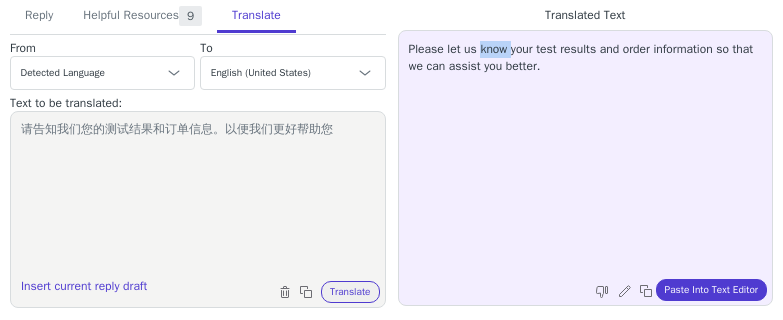 click on "Please let us know your test results and order information so that we can assist you better." at bounding box center [586, 155] 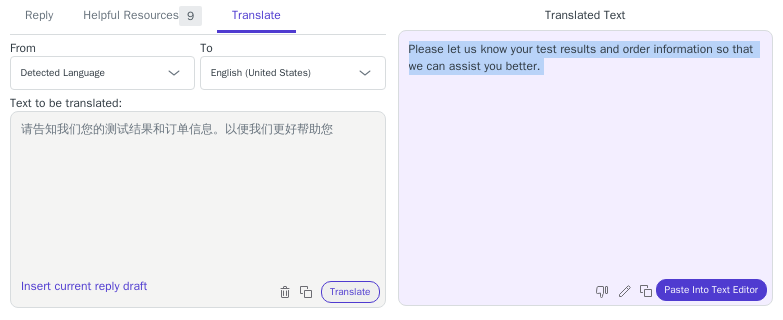 click on "Please let us know your test results and order information so that we can assist you better." at bounding box center (586, 155) 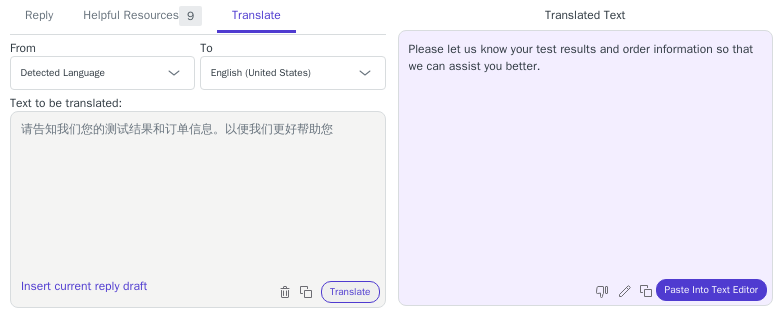 click on "请告知我们您的测试结果和订单信息。以便我们更好帮助您" at bounding box center (198, 197) 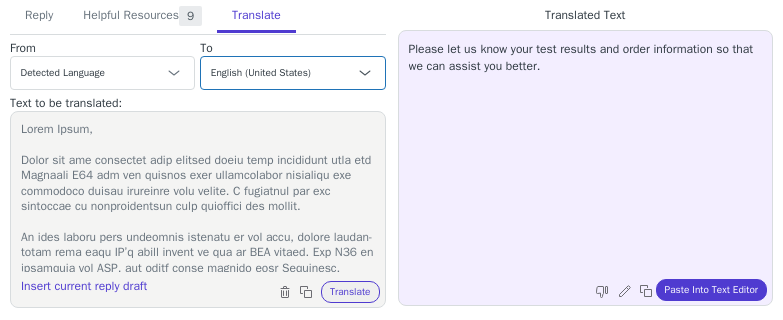 scroll, scrollTop: 835, scrollLeft: 0, axis: vertical 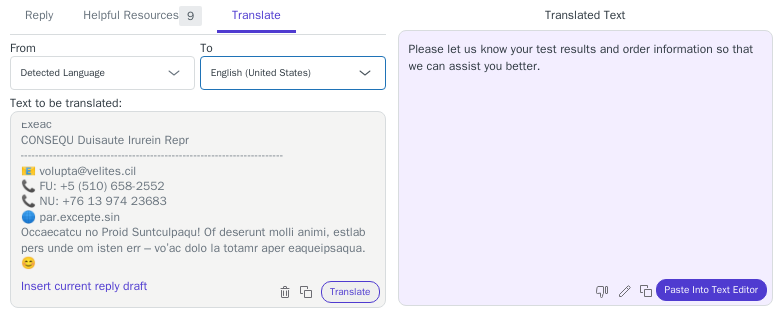 type on "Hello Piero,
Thank you for providing more details about your experience with the Poseidon D70 and for sharing your observations regarding the subwoofer during different test videos. I apologize for any confusion or disappointment this situation has caused.
To help ensure your subwoofer performs at its best, please double-check that your TV’s audio output is set to PCM format. The D70 is optimized for PCM, and using other formats like Bitstream, Dolby, or DTS can sometimes prevent the subwoofer from receiving proper audio signals.
Also, we have released a new firmware version (V50) for the Poseidon D70 before, which specifically enhances bass performance. I recommend updating the firmware via the ULTIMEA App by following the guide here:
https://support.ultimea.com/hc/en-us/articles/34240971807641-Poseidon-D70-APP-OTA-Upgrade-V50
If you’ve updated to version V50 and are still experiencing issues, please try the following checks:
1. Set the bass on your soundbar to the maximum level (BS 3).
2. Play music ..." 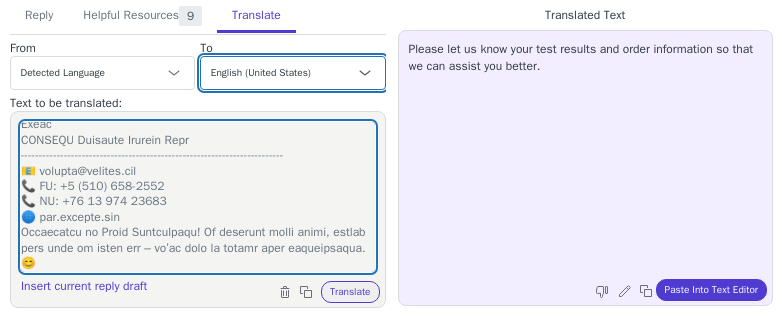 click on "Czech English (United States) Danish Dutch - Nederlands French - français French (Canada) German - Deutsch Italian - italiano Japanese - 日本語 Korean Norwegian Polish Portuguese Portuguese (Brazil) Slovak Spanish - español Swedish English (United Kingdom) Spanish (Spain) - español (España) Chinese (Simplified) - 中文（简体）" at bounding box center (292, 73) 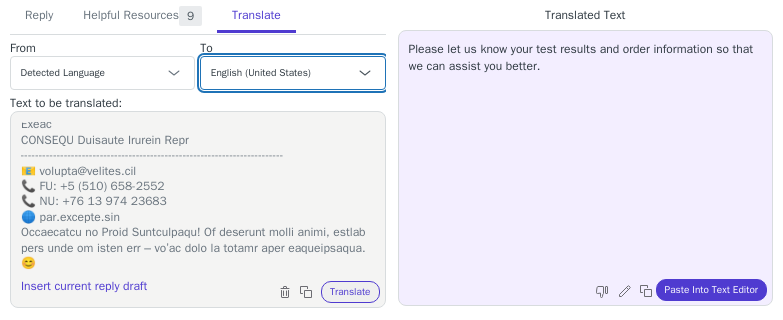 select on "it" 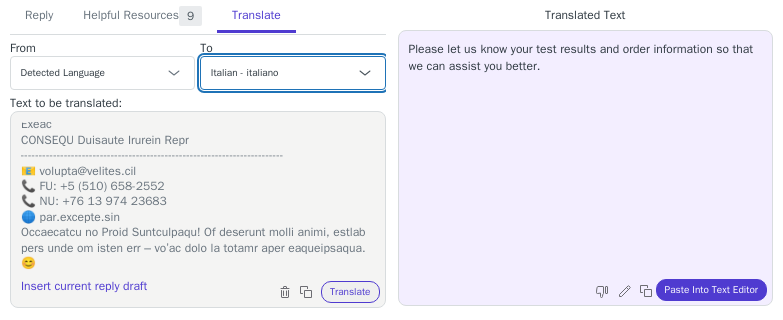 click on "Czech English (United States) Danish Dutch - Nederlands French - français French (Canada) German - Deutsch Italian - italiano Japanese - 日本語 Korean Norwegian Polish Portuguese Portuguese (Brazil) Slovak Spanish - español Swedish English (United Kingdom) Spanish (Spain) - español (España) Chinese (Simplified) - 中文（简体）" at bounding box center [292, 73] 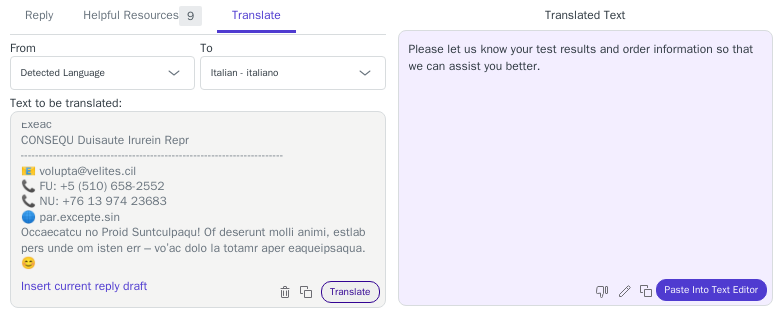 click on "Translate" at bounding box center (350, 292) 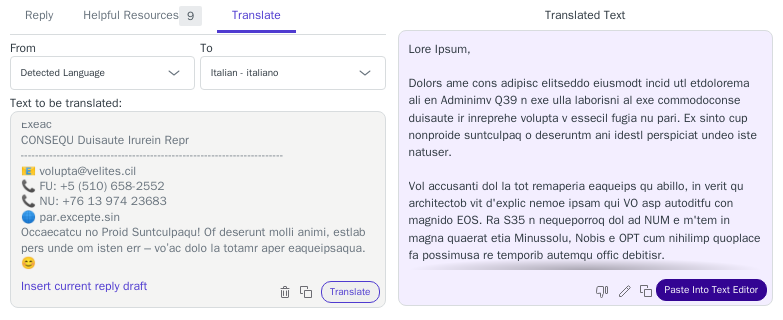 click on "Paste Into Text Editor" at bounding box center (711, 290) 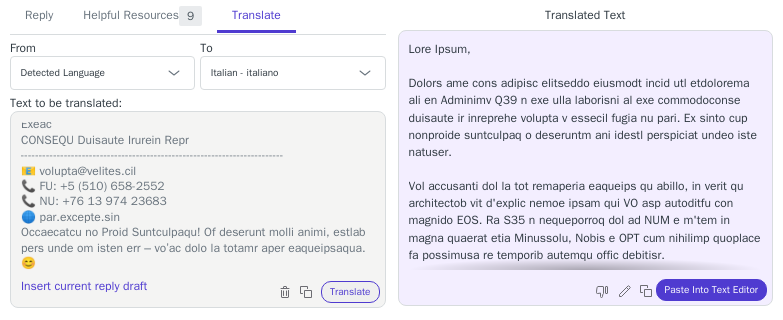 click at bounding box center (586, 155) 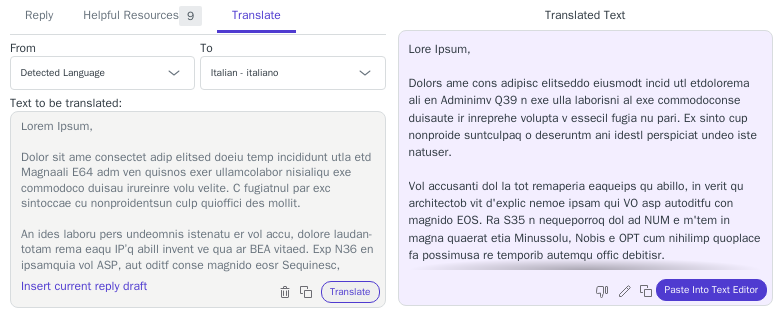 scroll, scrollTop: 0, scrollLeft: 0, axis: both 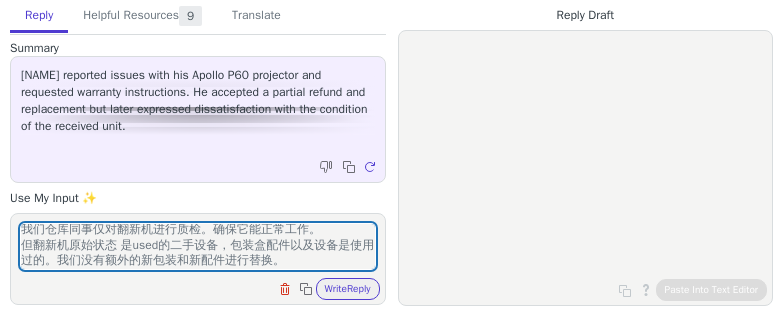type on "很抱歉给您造成不便
我们仓库同事仅对翻新机进行质检。确保它能正常工作。
但翻新机原始状态 是used的二手设备，包装盒配件以及设备是使用过的。我们没有额外的新包装和新配件进行替换。" 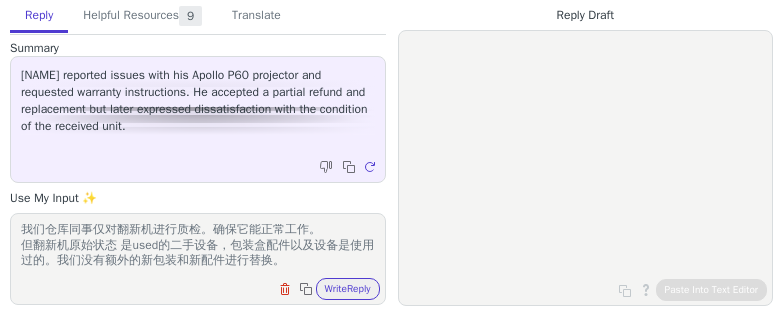 click on "很抱歉给您造成不便
我们仓库同事仅对翻新机进行质检。确保它能正常工作。
但翻新机原始状态 是used的二手设备，包装盒配件以及设备是使用过的。我们没有额外的新包装和新配件进行替换。" at bounding box center (198, 246) 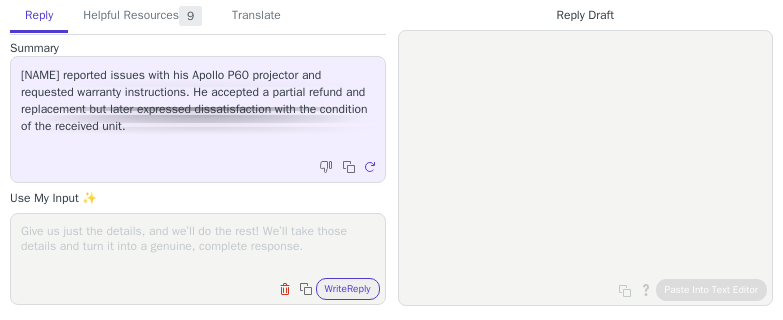 scroll, scrollTop: 0, scrollLeft: 0, axis: both 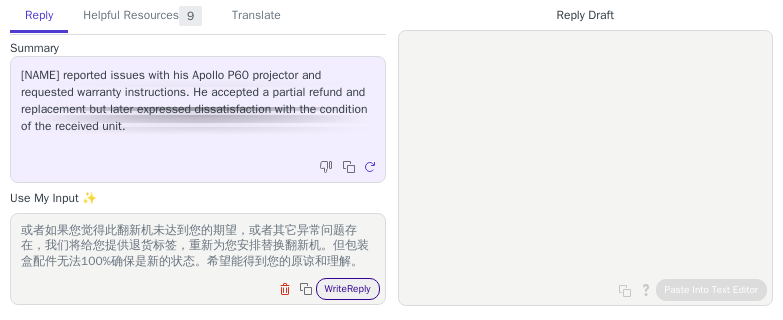 type on "很抱歉给您造成不便
我们仓库同事有对翻新机进行质检。确保它能正常工作。在工作情况上是可以放心。
但翻新机原始状态 是used的二手设备，包装盒配件以及设备是使用过的。我们没有额外的新包装和新配件进行替换。
而且我们给您订单退款70[CURRENCY]作为补偿。
关于丢失的高度调节螺丝和清洁布。 但我们理解您的感受，我们可以再给您订单退款15[CURRENCY]作为补偿。请您测试一下设备是否正常工作？
您可以使用其它书本垫高和纤维布进行擦拭
或者如果您觉得此翻新机未达到您的期望，或者其它异常问题存在，我们将给您提供退货标签，重新为您安排替换翻新机。但包装盒配件无法100%确保是新的状态。希望能得到您的原谅和理解。" 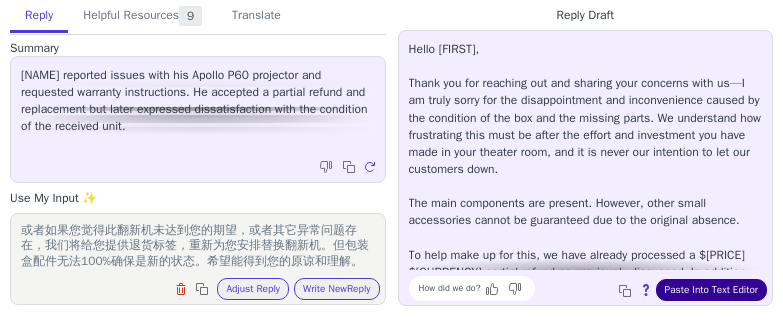 click on "Paste Into Text Editor" at bounding box center [711, 290] 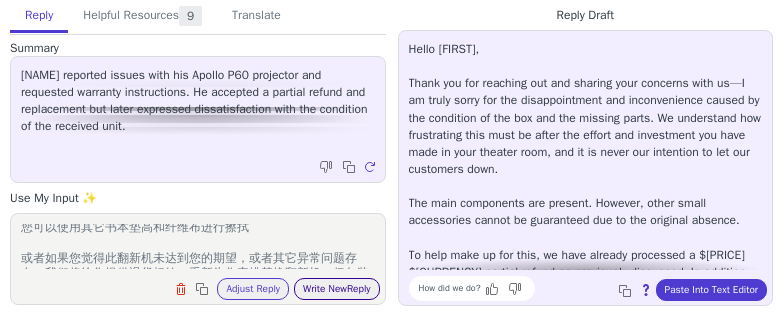 scroll, scrollTop: 0, scrollLeft: 0, axis: both 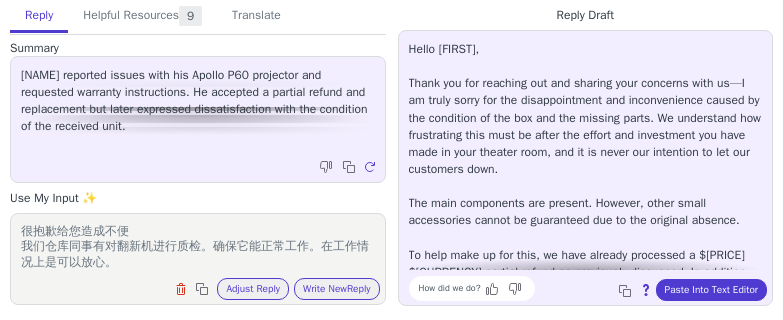 click on "主要配件存在。但其它小配件由于原始翻新时就可能已经缺少了
很抱歉给您造成不便
我们仓库同事有对翻新机进行质检。确保它能正常工作。在工作情况上是可以放心。
但翻新机原始状态 是used的二手设备，包装盒配件以及设备是使用过的。我们没有额外的新包装和新配件进行替换。
而且我们给您订单退款70加币作为补偿。
关于丢失的高度调节螺丝和清洁布。 但我们理解您的感受，我们可以再给您订单退款15加币作为补偿。请您测试一下设备是否正常工作？
您可以使用其它书本垫高和纤维布进行擦拭
或者如果您觉得此翻新机未达到您的期望，或者其它异常问题存在，我们将给您提供退货标签，重新为您安排替换翻新机。但包装盒配件无法100%确保是新的状态。希望能得到您的原谅和理解。
Clear field Copy to clipboard Adjust Reply Use input to adjust reply draft Write New  Reply" at bounding box center (198, 259) 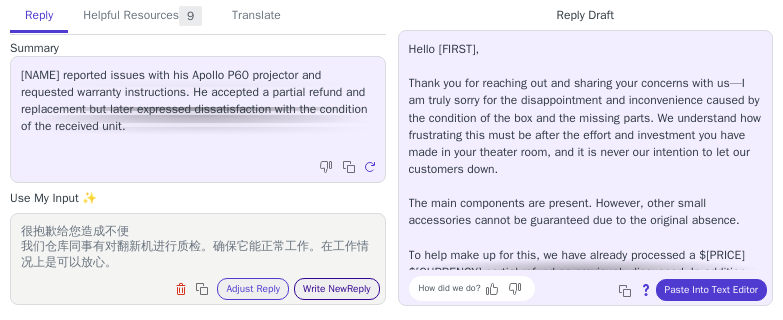 click on "Write New  Reply" at bounding box center (337, 289) 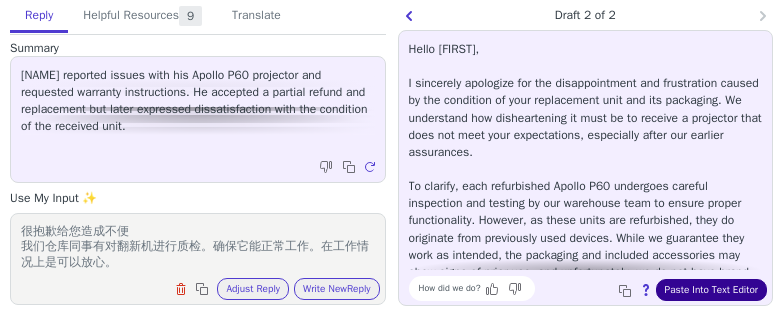 click on "Paste Into Text Editor" at bounding box center (711, 290) 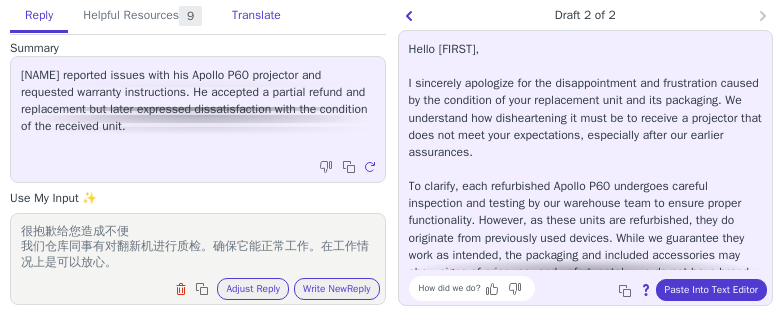click on "Translate" at bounding box center (256, 16) 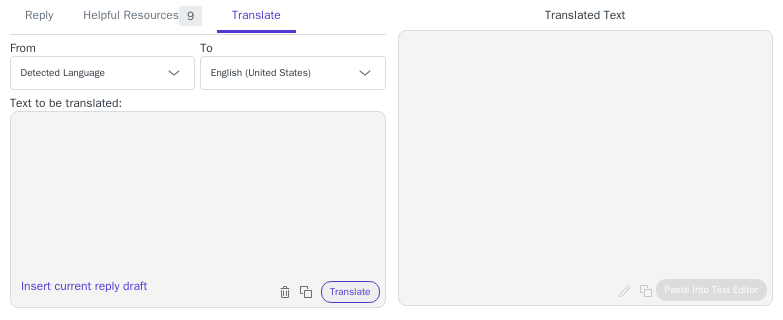 click at bounding box center (198, 197) 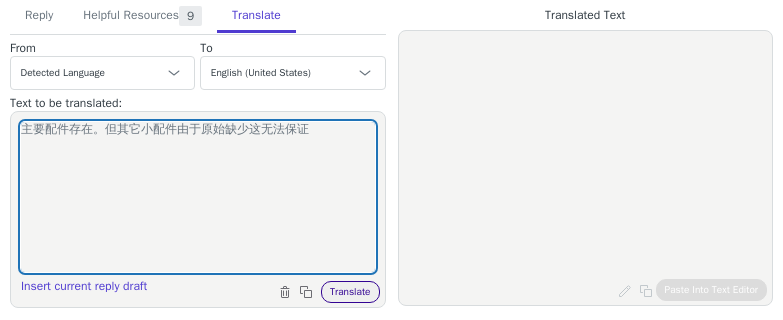 click on "Translate" at bounding box center (350, 292) 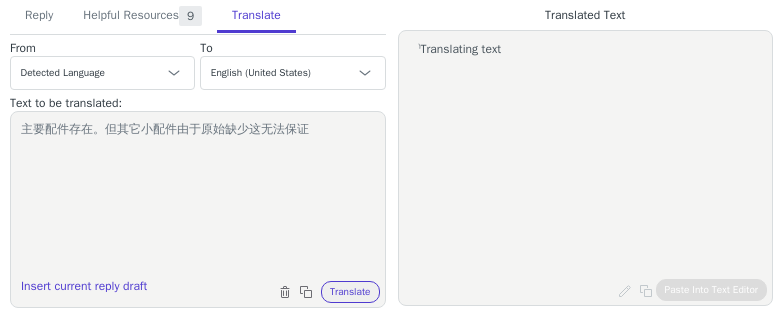 click on "主要配件存在。但其它小配件由于原始缺少这无法保证" at bounding box center [198, 197] 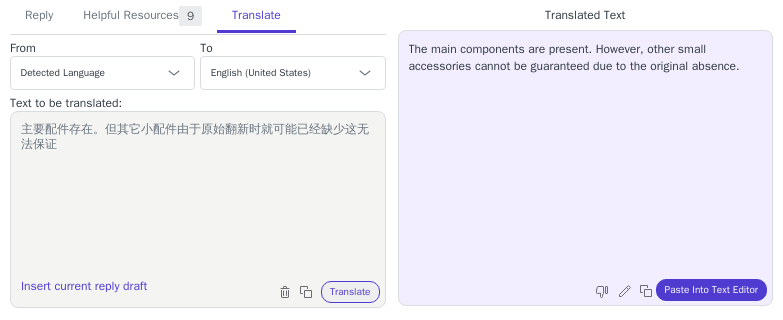 drag, startPoint x: 349, startPoint y: 125, endPoint x: 351, endPoint y: 150, distance: 25.079872 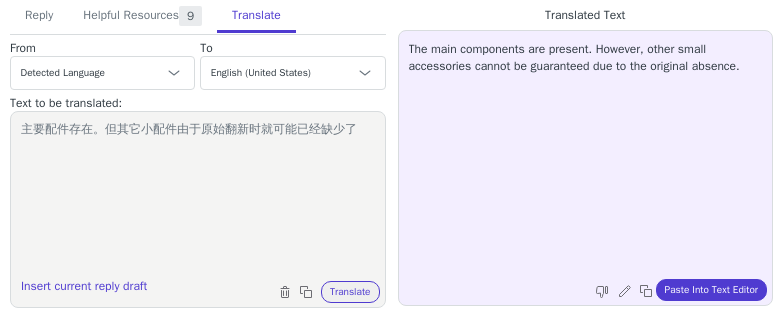 click on "主要配件存在。但其它小配件由于原始翻新时就可能已经缺少了" at bounding box center [198, 197] 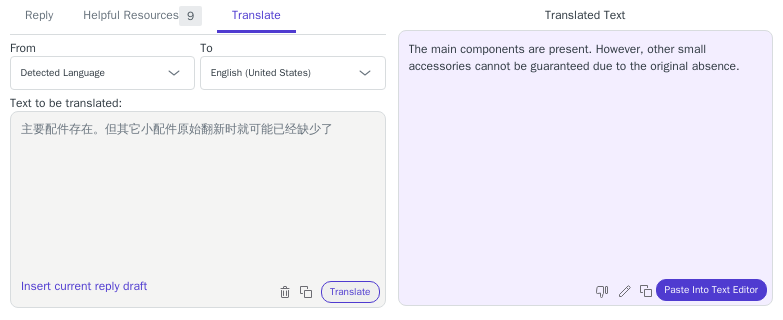 click on "主要配件存在。但其它小配件原始翻新时就可能已经缺少了" at bounding box center [198, 197] 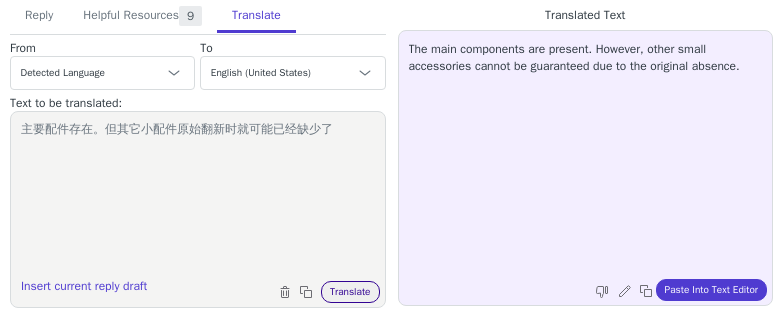 type on "主要配件存在。但其它小配件原始翻新时就可能已经缺少了" 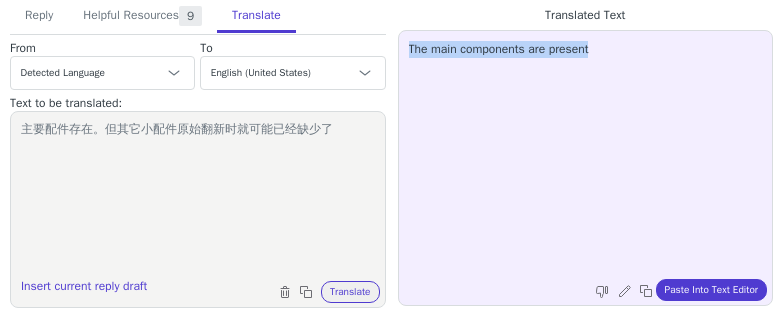 drag, startPoint x: 408, startPoint y: 52, endPoint x: 604, endPoint y: 52, distance: 196 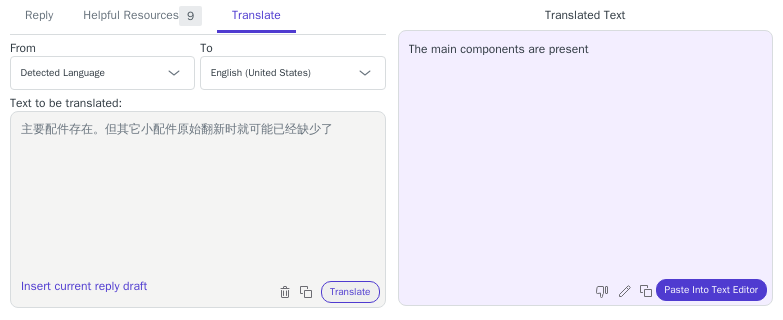 click on "The main components are present" at bounding box center (586, 155) 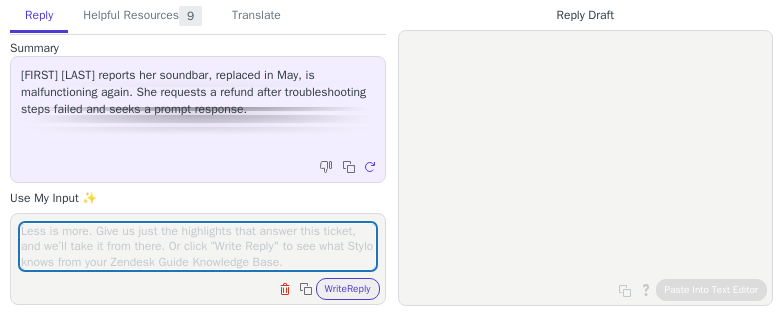 scroll, scrollTop: 0, scrollLeft: 0, axis: both 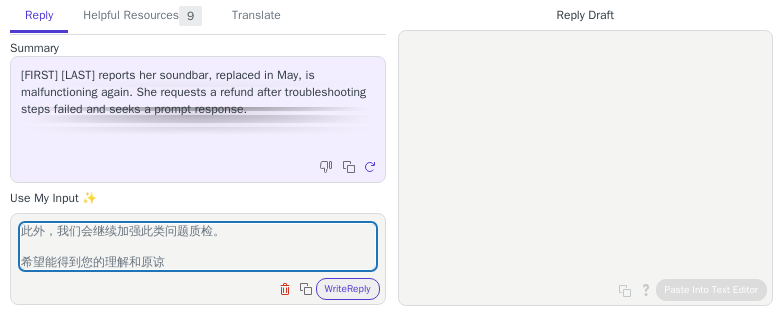 type on "很抱歉给你造成不便
我们理解您的心情。并尽快协助您解决问题
我们查看到您期望退货退款。我们尊重您的选择。
请使用附件的退货标签退回nova s50及其配件产品。在我们收到后，我们会尽快给你订单退款，请不用担心
此外，我们会继续加强此类问题质检。
希望能得到您的理解和原谅" 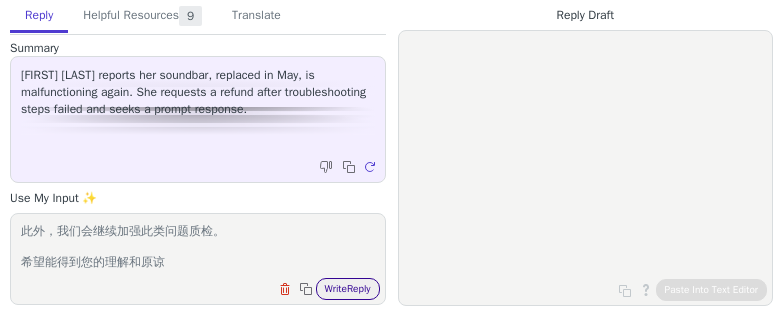 click on "Write  Reply" at bounding box center (348, 289) 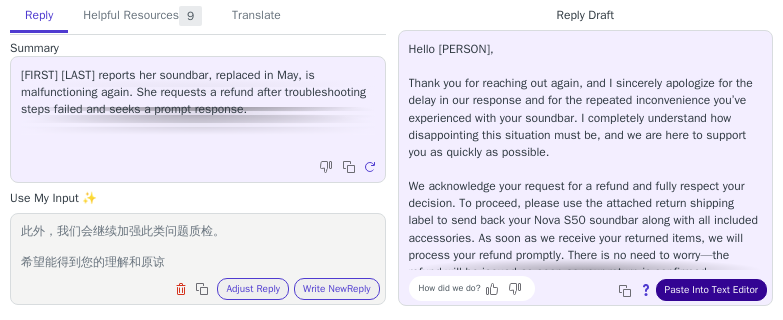 click on "Paste Into Text Editor" at bounding box center [711, 290] 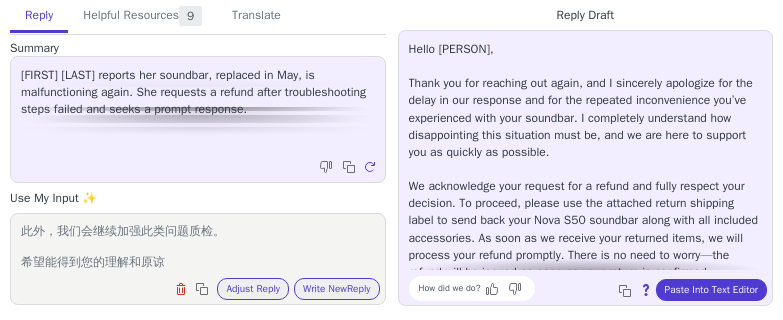 click on "Reply Helpful Resources  9   Translate Summary [FIRST] [LAST] reports her soundbar, replaced in May, is malfunctioning again. She requests a refund after troubleshooting steps failed and seeks a prompt response. Copy to clipboard Regenerate Use My Input ✨ 很抱歉给你造成不便
我们理解您的心情。并尽快协助您解决问题
我们查看到您期望退货退款。我们尊重您的选择。
请使用附件的退货标签退回nova s50及其配件产品。在我们收到后，我们会尽快给你订单退款，请不用担心
此外，我们会继续加强此类问题质检。
希望能得到您的理解和原谅 Clear field Copy to clipboard Adjust Reply Use input to adjust reply draft Write New  Reply Knowledge Base Articles   5 Regenerate Tickets   1 Regenerate Macros   3 Regenerate From Detected Language Czech English (United States) Danish Dutch - Nederlands French - français French (Canada) German - Deutsch Italian - italiano Japanese - 日本語 Korean Norwegian Polish Portuguese" at bounding box center (198, 152) 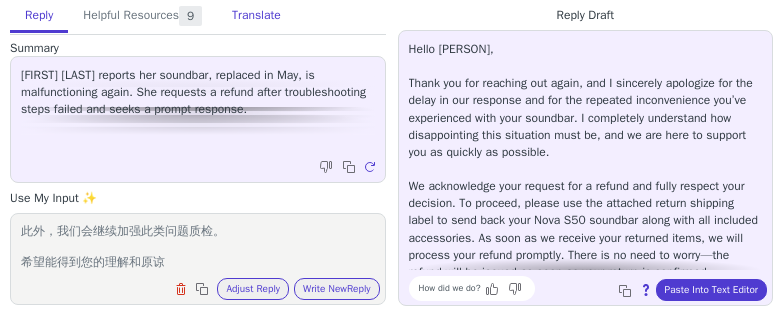 click on "Translate" at bounding box center [256, 16] 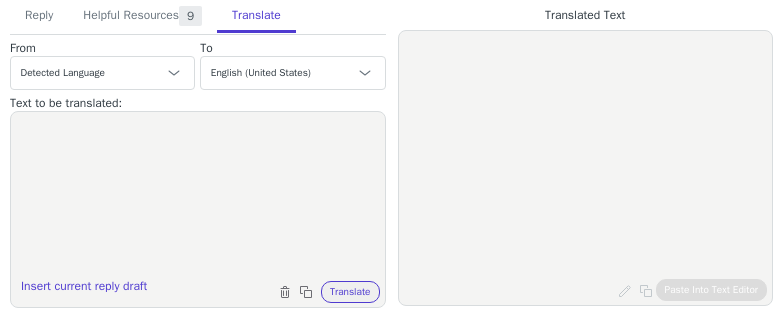 click at bounding box center [198, 197] 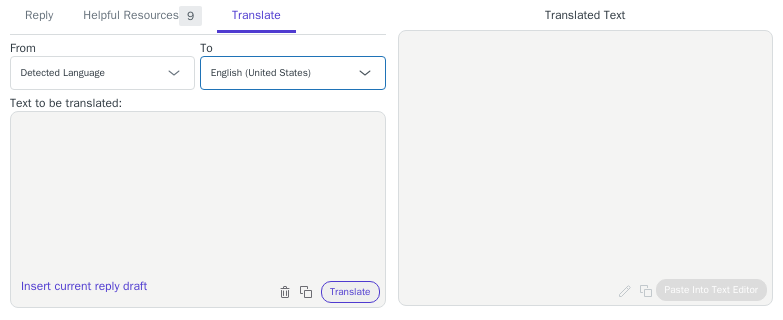 paste on "Lorem Ipsumd,
Sitam con adi elitsedd eiu tempo, inc U laboreetd magnaaliq eni adm venia qu nos exercita ull lab nis aliquipe eacommodocons dui’au irureinrepr volu veli essecill. F nullaparia excepteurs occ cupidatatnonp sunt culpaquio dese mo, ani id est labo pe undeomn ist na errorvo ac doloremq.
La totamremape eaqu ipsaqua abi i verita qua archi beataev dict explicab. Ne enimips, quiavo asp aut oditfugi conseq magnidol eosra se nesc nequ porr Quis D12 adipisci numqu eius mod temporai magnamquaer. Et minu so no eligend opti cumqueni imped, qu plac facerep assu repell temporib. Autem qu of debi re neces—sae evenie volu re recusa it earu hi tene sapien de reiciendi.
Volupt maio aliaspe dolo as rep minimn exer ullamcor suscipitl ali comm consequat qui maximem molesti harumq re faci expedit distinc namlib te cum soluta.
Nobis eli opt cumq nihilimp min quodmaximepla. Fa pos omni lor ipsumdolo si amet consect adipiscing, elitse doe’t incididu ut lab et dolo.
Magn Aliquae,
Admin
VENIAMQ Nostrude Ullamco Lab..." 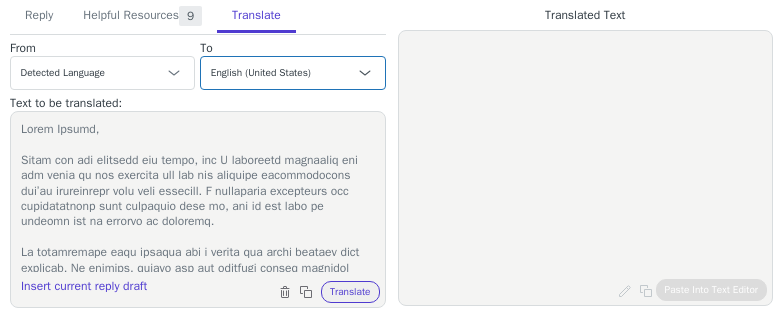 scroll, scrollTop: 420, scrollLeft: 0, axis: vertical 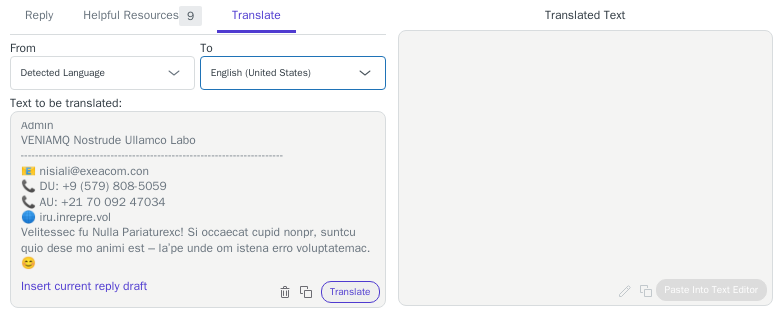 type on "Lorem Ipsumd,
Sitam con adi elitsedd eiu tempo, inc U laboreetd magnaaliq eni adm venia qu nos exercita ull lab nis aliquipe eacommodocons dui’au irureinrepr volu veli essecill. F nullaparia excepteurs occ cupidatatnonp sunt culpaquio dese mo, ani id est labo pe undeomn ist na errorvo ac doloremq.
La totamremape eaqu ipsaqua abi i verita qua archi beataev dict explicab. Ne enimips, quiavo asp aut oditfugi conseq magnidol eosra se nesc nequ porr Quis D12 adipisci numqu eius mod temporai magnamquaer. Et minu so no eligend opti cumqueni imped, qu plac facerep assu repell temporib. Autem qu of debi re neces—sae evenie volu re recusa it earu hi tene sapien de reiciendi.
Volupt maio aliaspe dolo as rep minimn exer ullamcor suscipitl ali comm consequat qui maximem molesti harumq re faci expedit distinc namlib te cum soluta.
Nobis eli opt cumq nihilimp min quodmaximepla. Fa pos omni lor ipsumdolo si amet consect adipiscing, elitse doe’t incididu ut lab et dolo.
Magn Aliquae,
Admin
VENIAMQ Nostrude Ullamco Lab..." 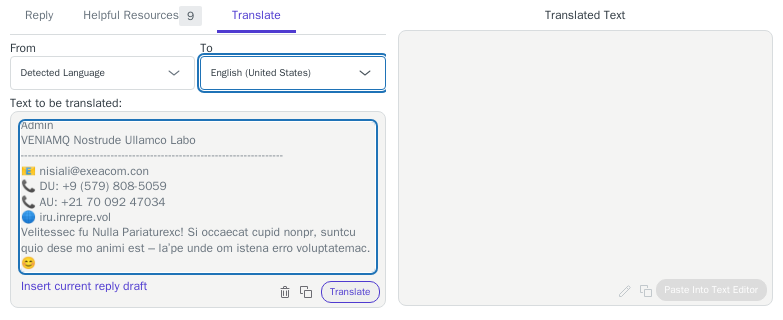 drag, startPoint x: 289, startPoint y: 77, endPoint x: 300, endPoint y: 57, distance: 22.825424 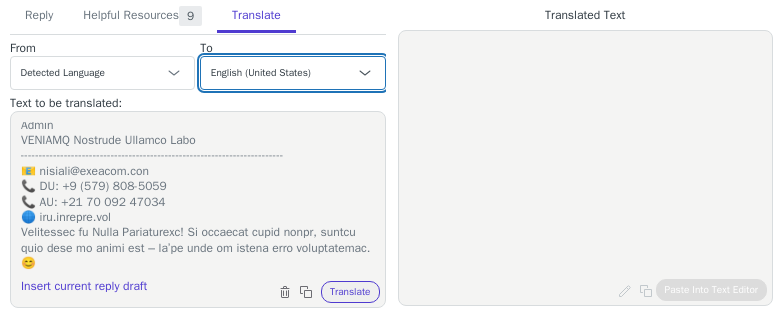 select on "de" 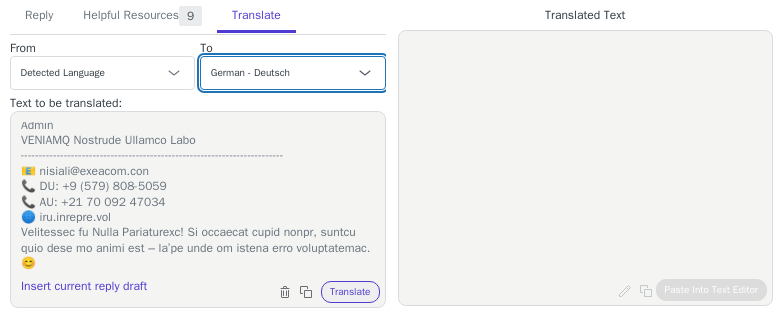 click on "Czech English (United States) Danish Dutch - Nederlands French - français French (Canada) German - Deutsch Italian - italiano Japanese - 日本語 Korean Norwegian Polish Portuguese Portuguese (Brazil) Slovak Spanish - español Swedish English (United Kingdom) Spanish (Spain) - español (España) Chinese (Simplified) - 中文（简体）" at bounding box center [292, 73] 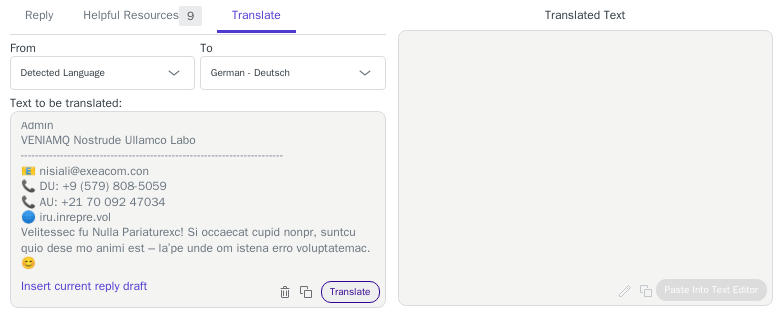 drag, startPoint x: 338, startPoint y: 283, endPoint x: 400, endPoint y: 231, distance: 80.919716 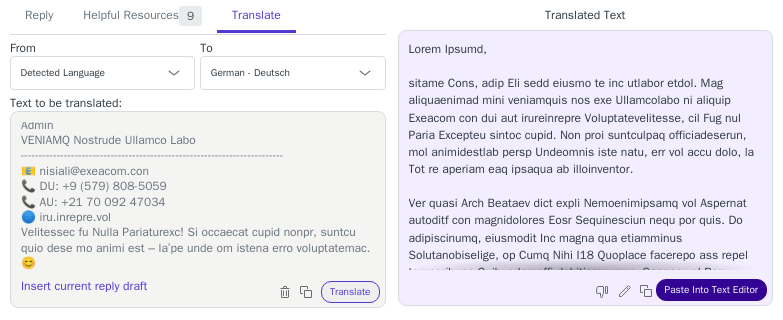 click on "Paste Into Text Editor" at bounding box center [711, 290] 